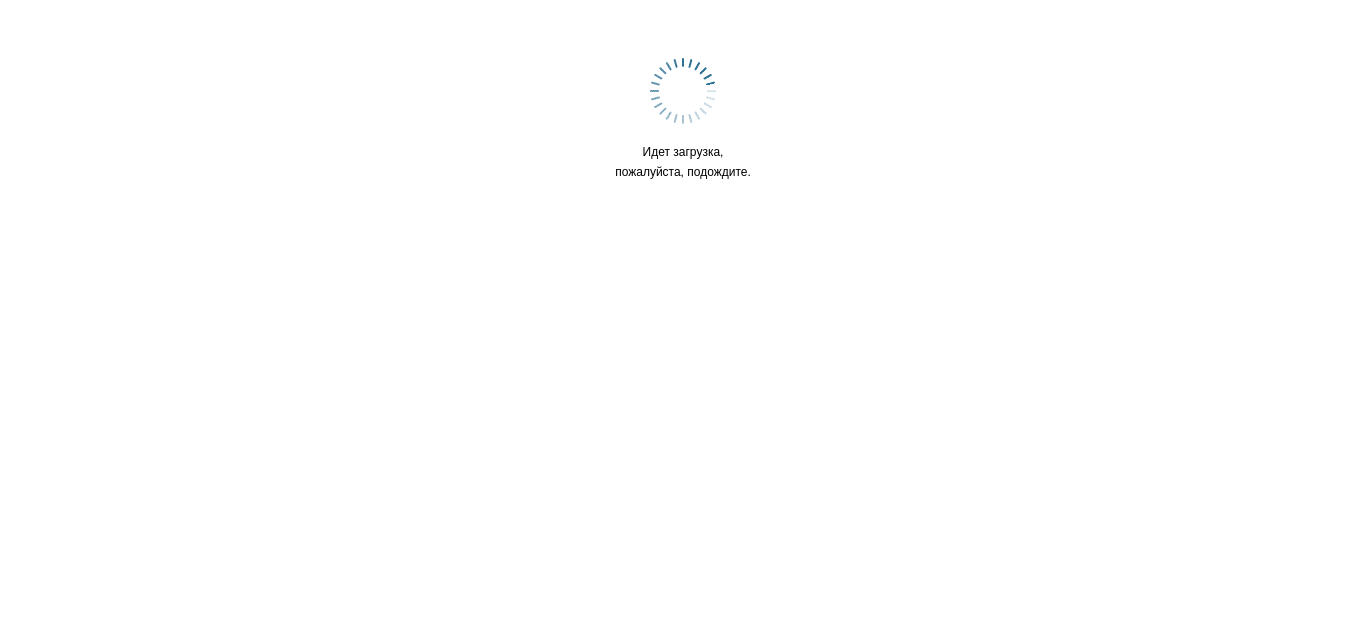 scroll, scrollTop: 0, scrollLeft: 0, axis: both 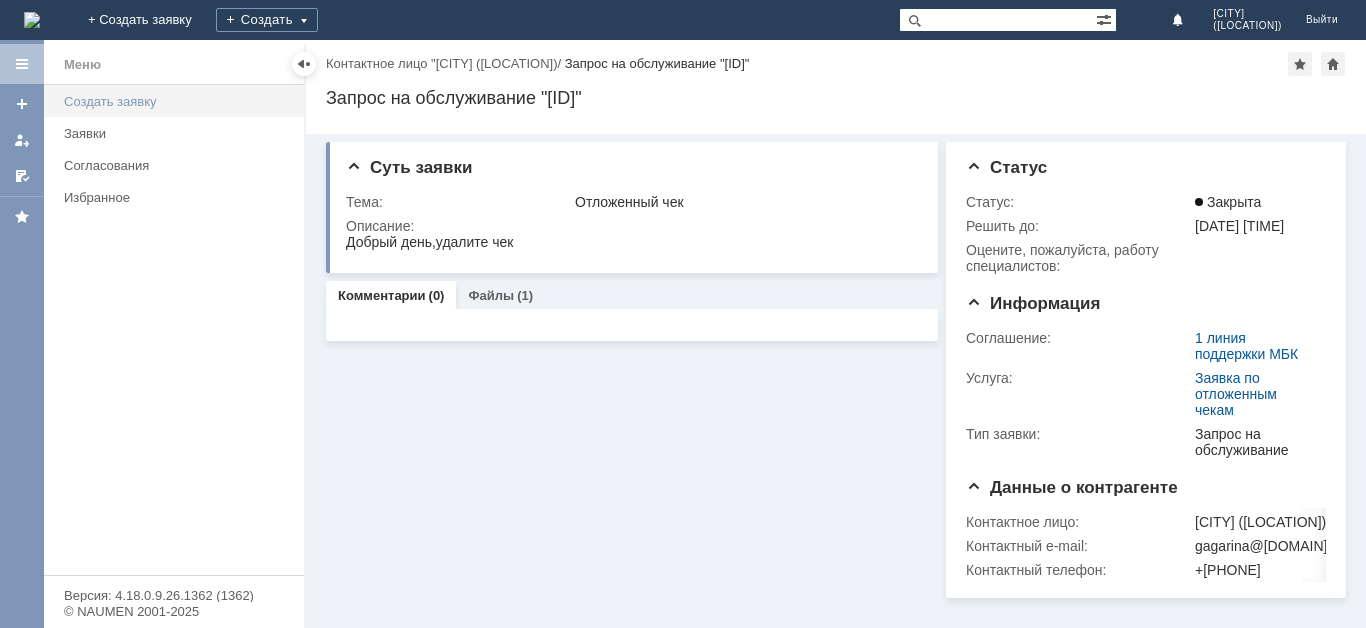 click on "Создать заявку" at bounding box center [178, 101] 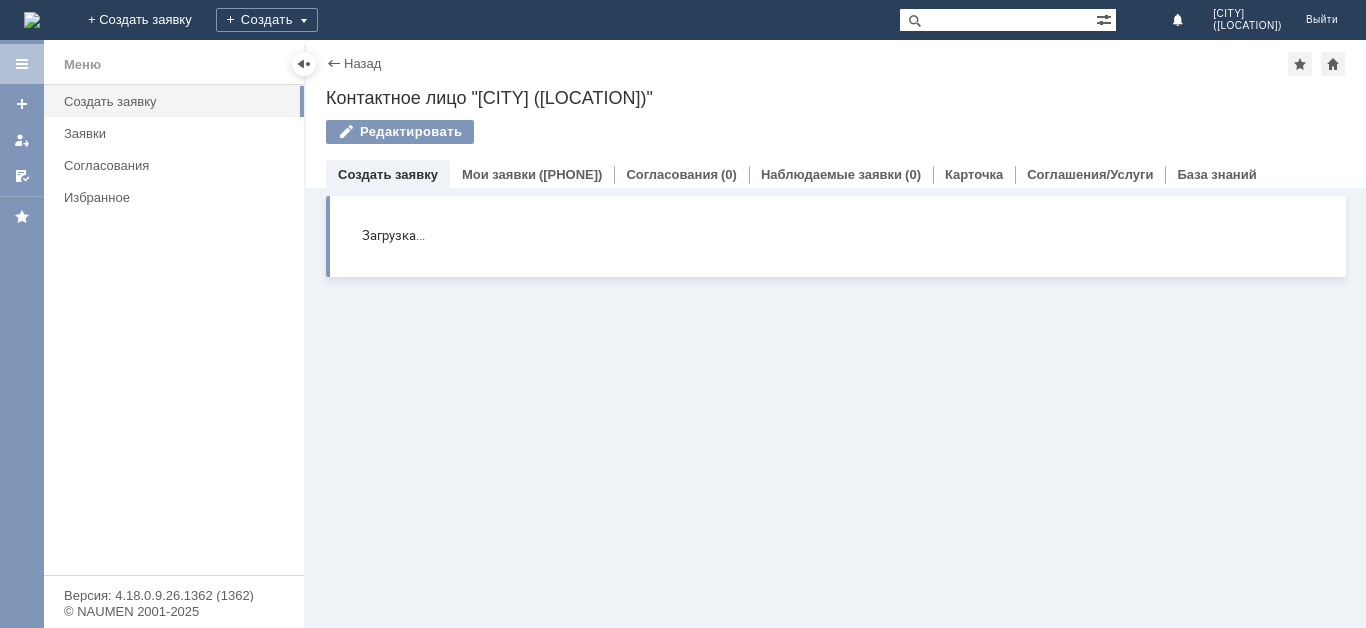 scroll, scrollTop: 0, scrollLeft: 0, axis: both 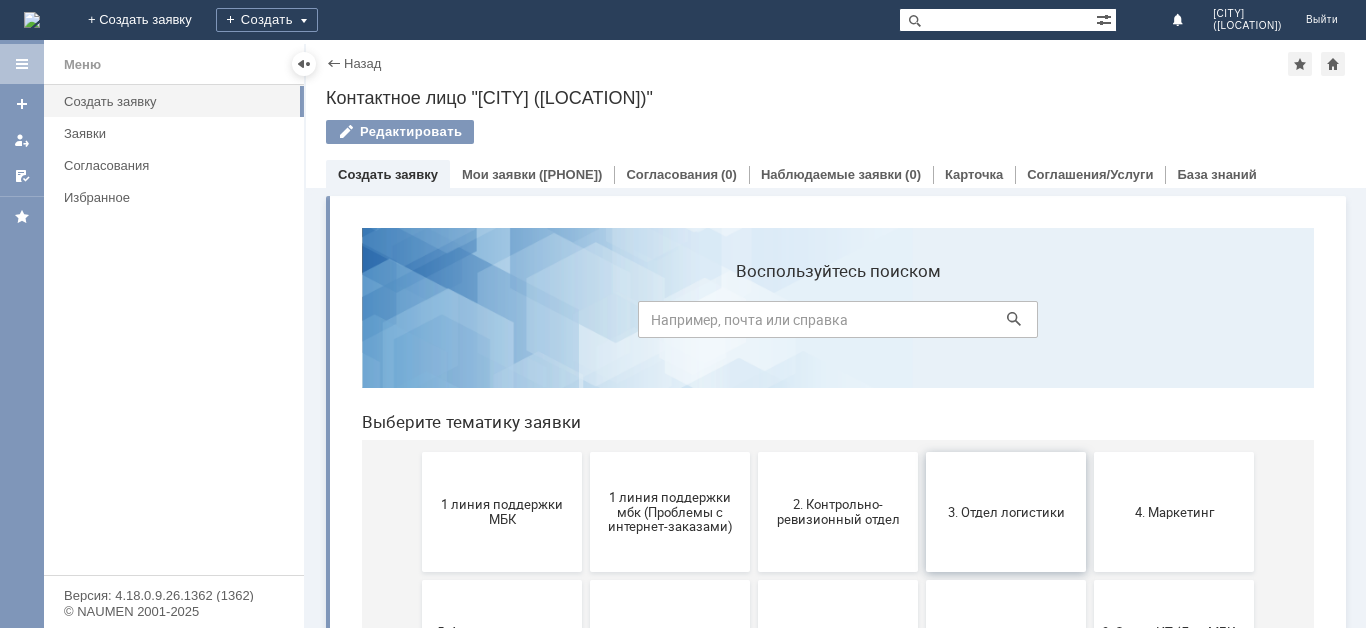 click on "3. Отдел логистики" at bounding box center (1006, 512) 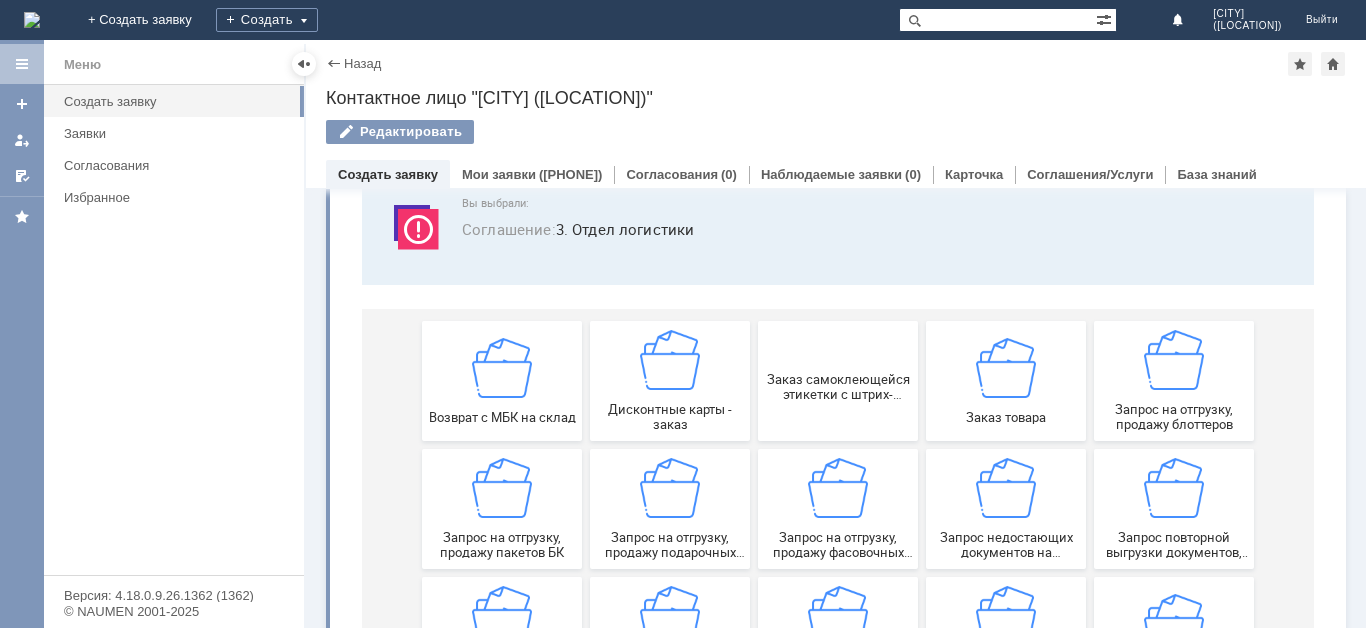 scroll, scrollTop: 201, scrollLeft: 0, axis: vertical 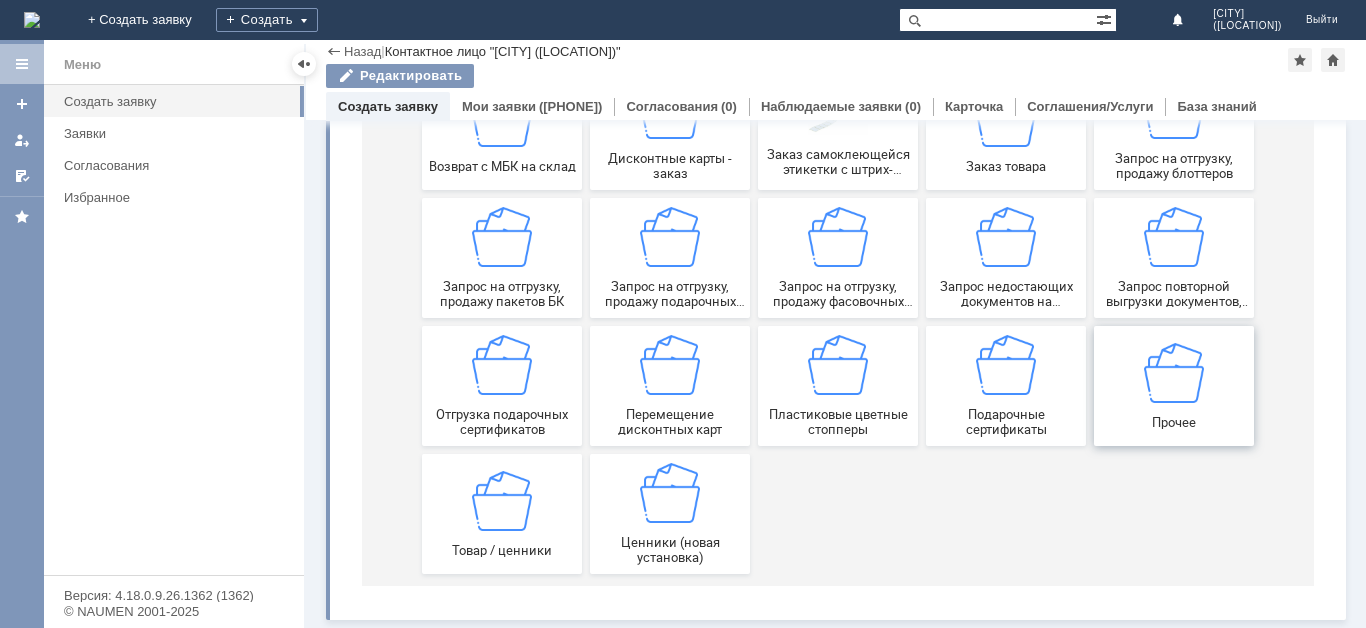click on "Прочее" at bounding box center [1174, 385] 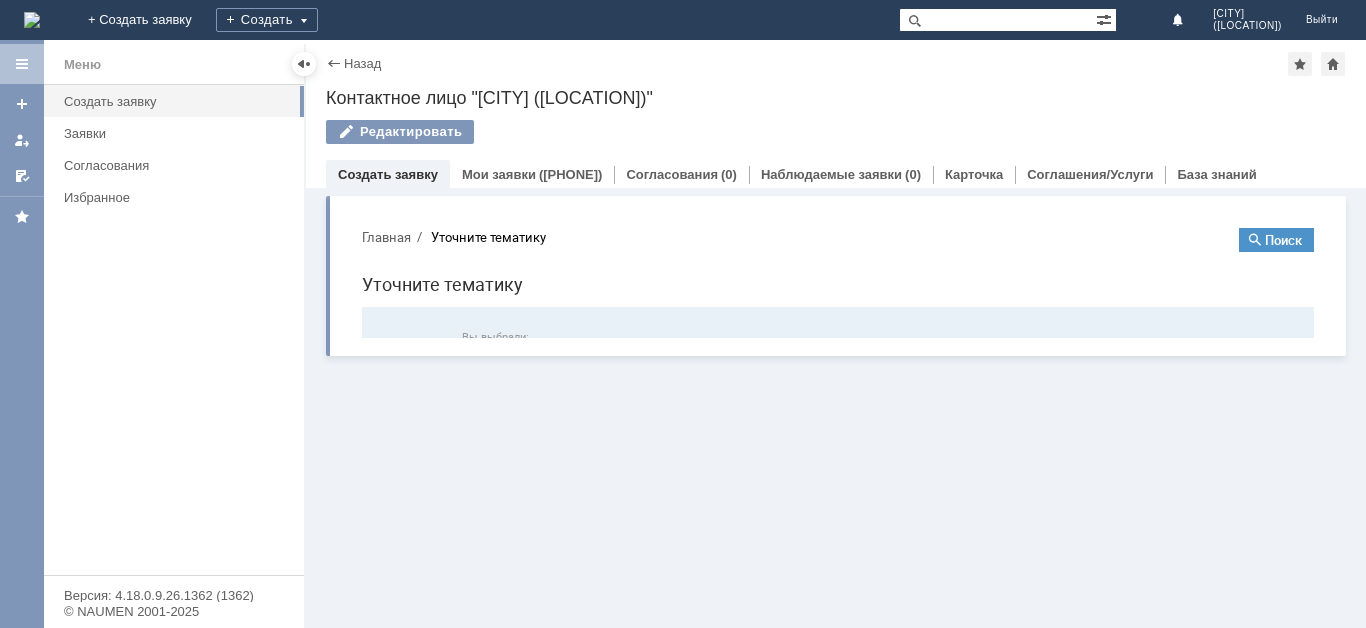 scroll, scrollTop: 0, scrollLeft: 0, axis: both 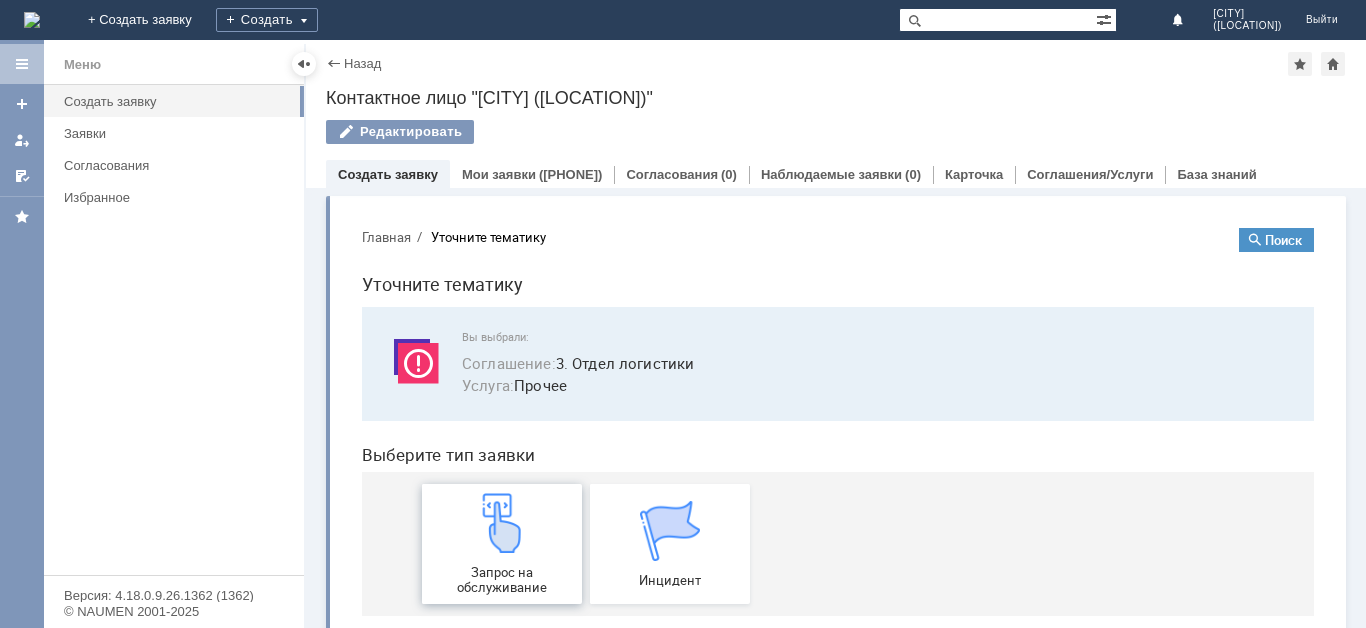click on "Запрос на обслуживание" at bounding box center (502, 544) 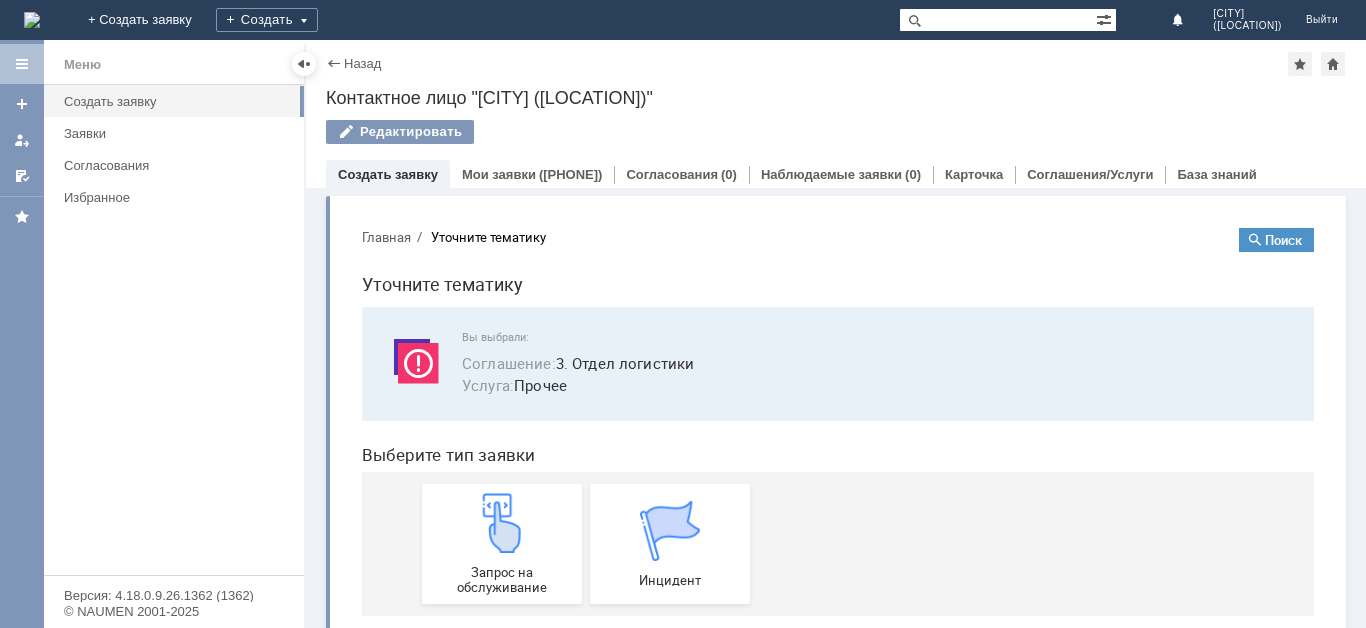 click on "Создать заявку" at bounding box center [388, 174] 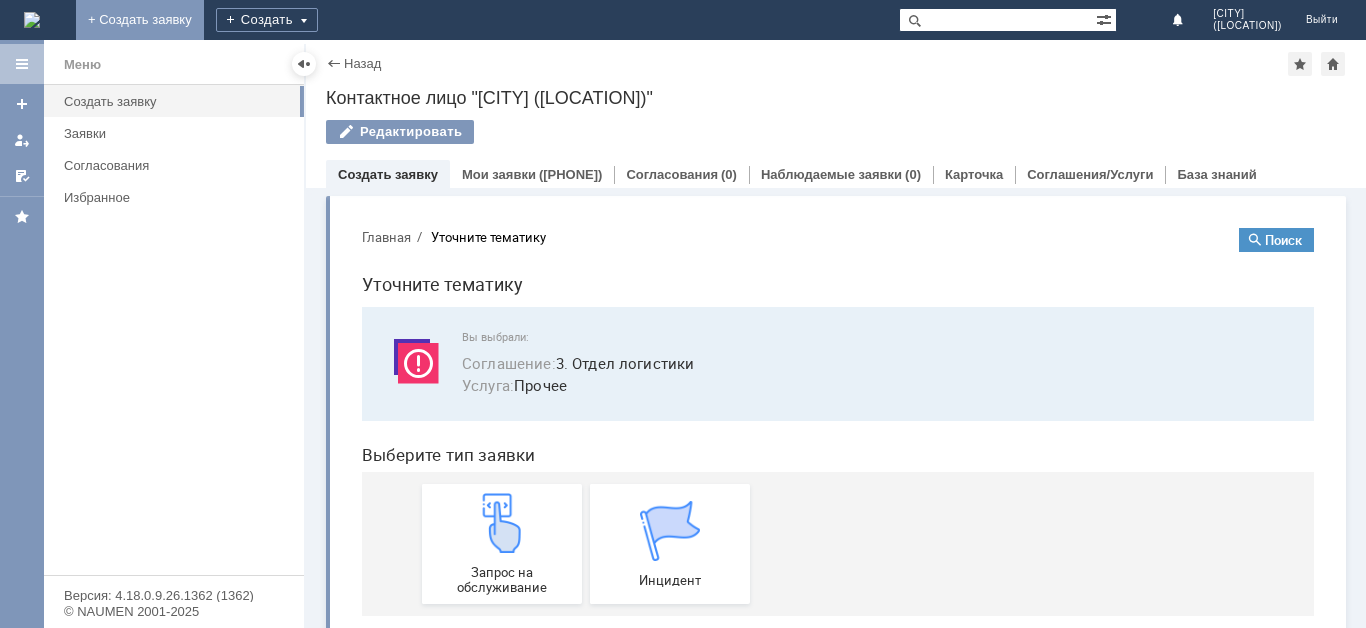 click on "+ Создать заявку" at bounding box center [140, 20] 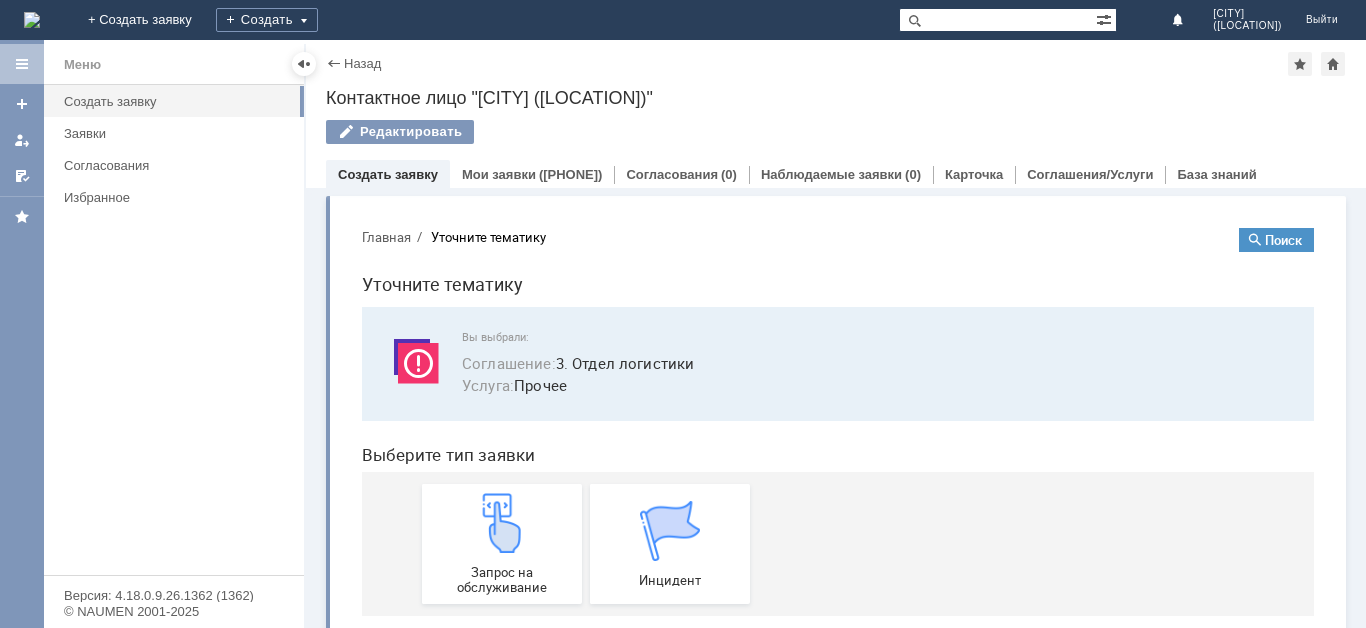 click on "+ Создать заявку" at bounding box center [140, 20] 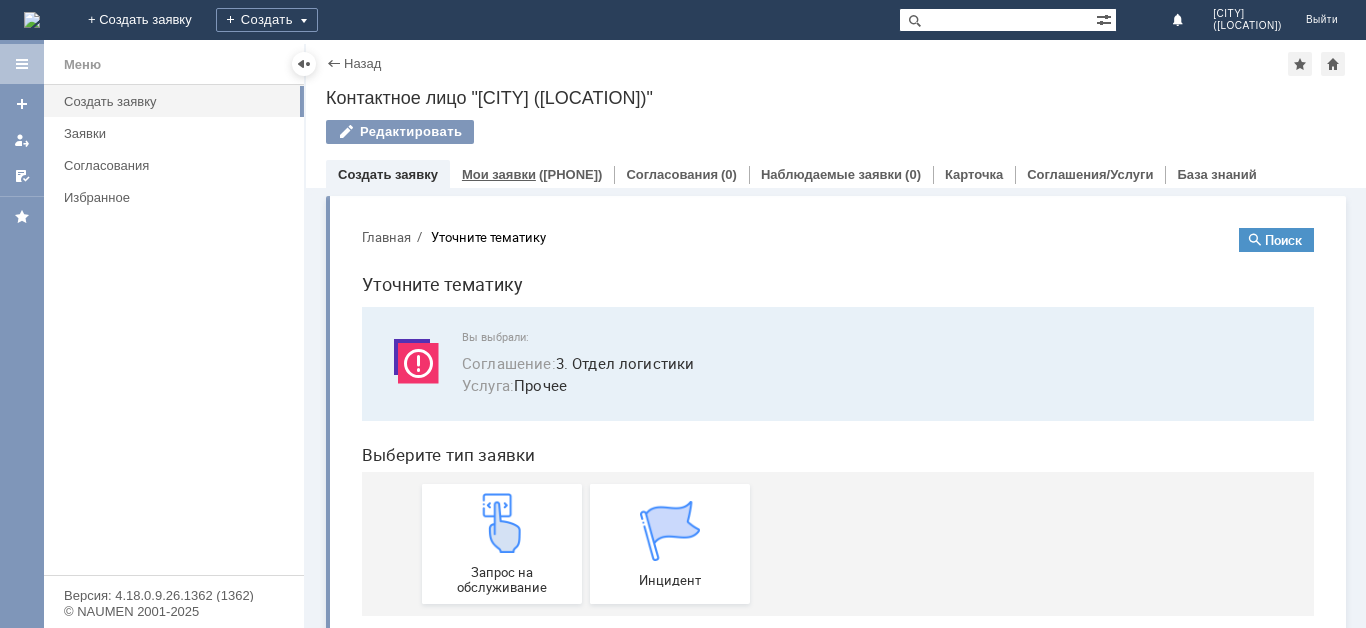 click on "(918)" at bounding box center [571, 174] 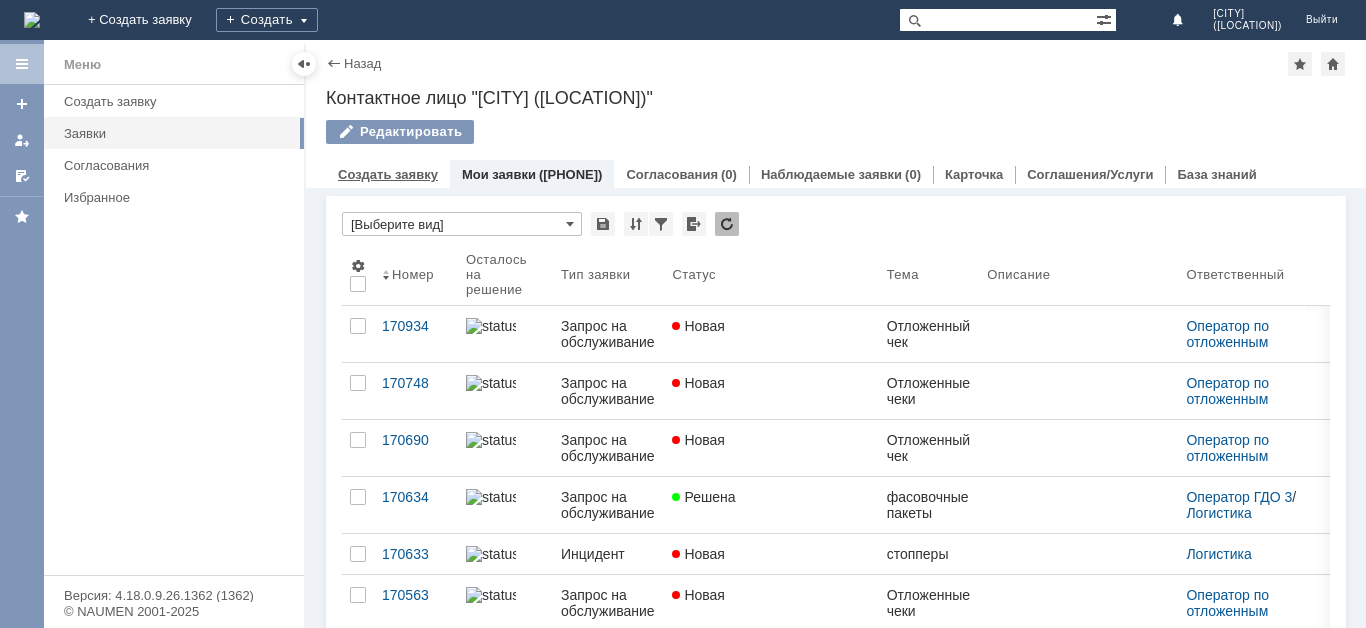 scroll, scrollTop: 0, scrollLeft: 0, axis: both 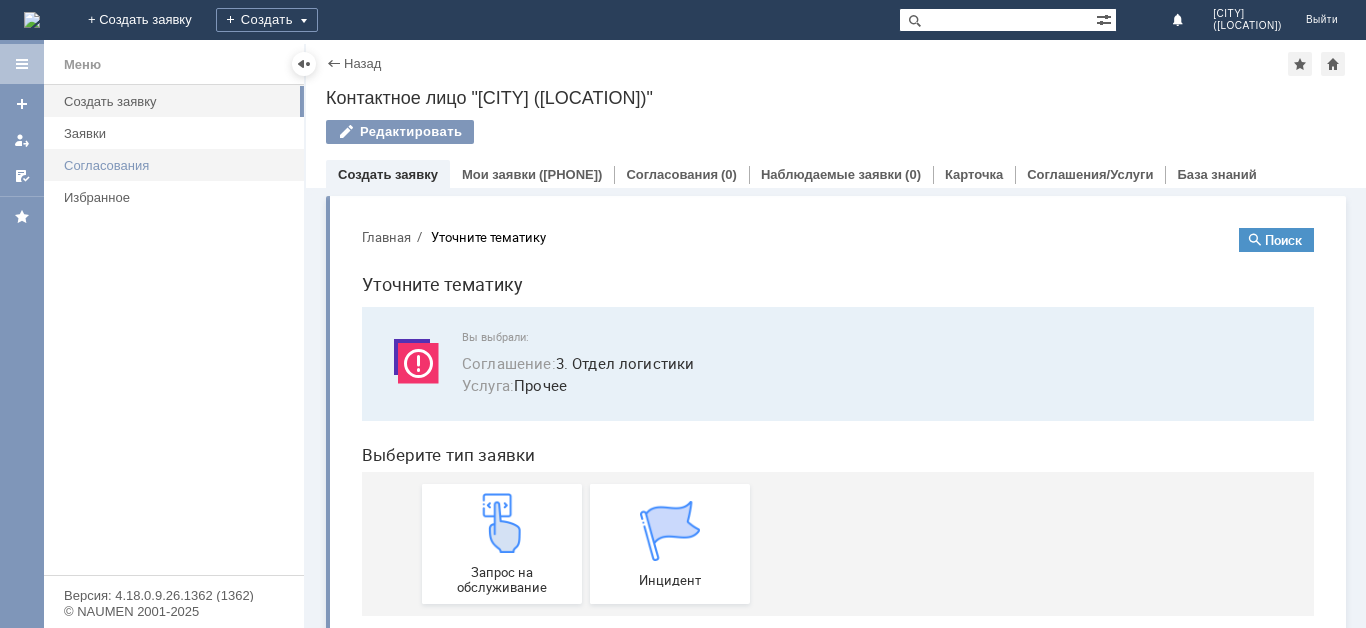 click on "Согласования" at bounding box center (178, 165) 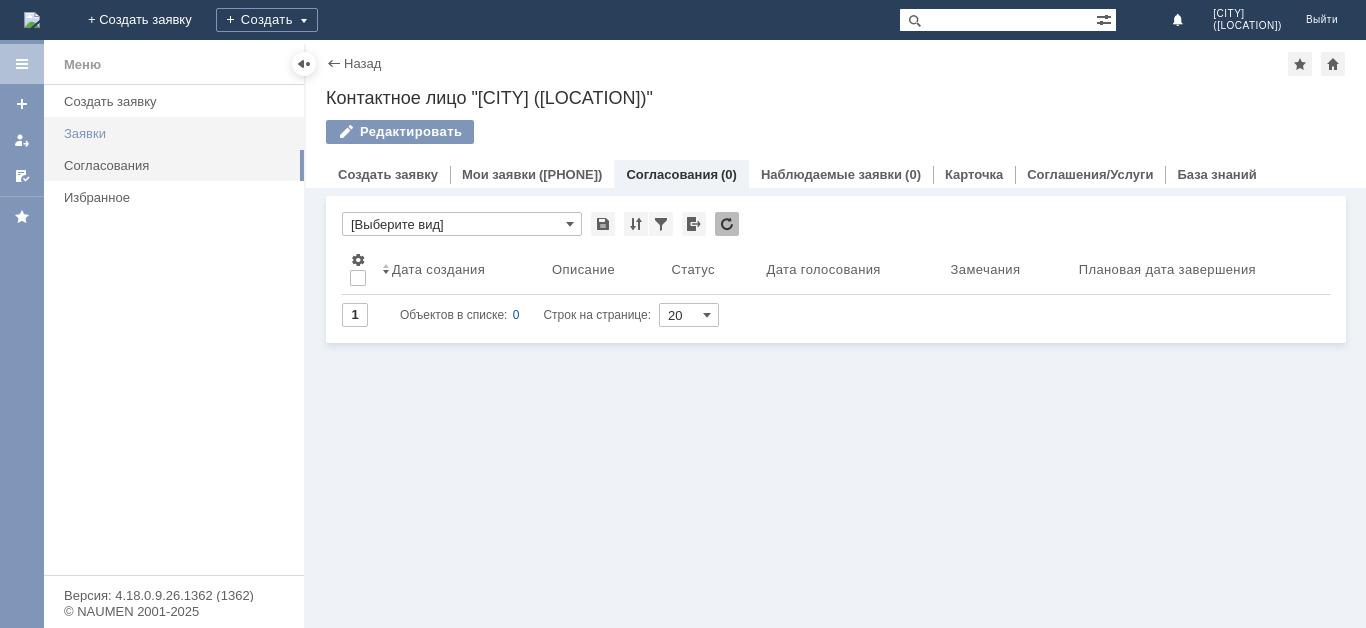 click on "Заявки" at bounding box center [178, 133] 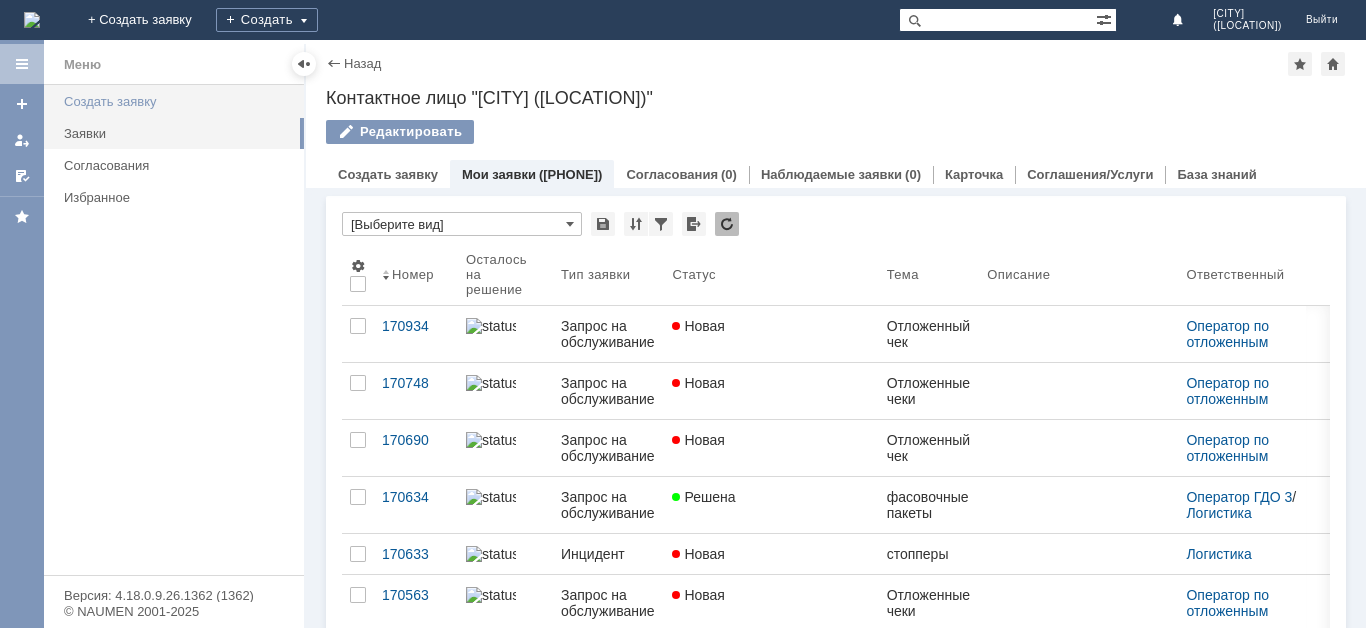 click on "Создать заявку" at bounding box center [178, 101] 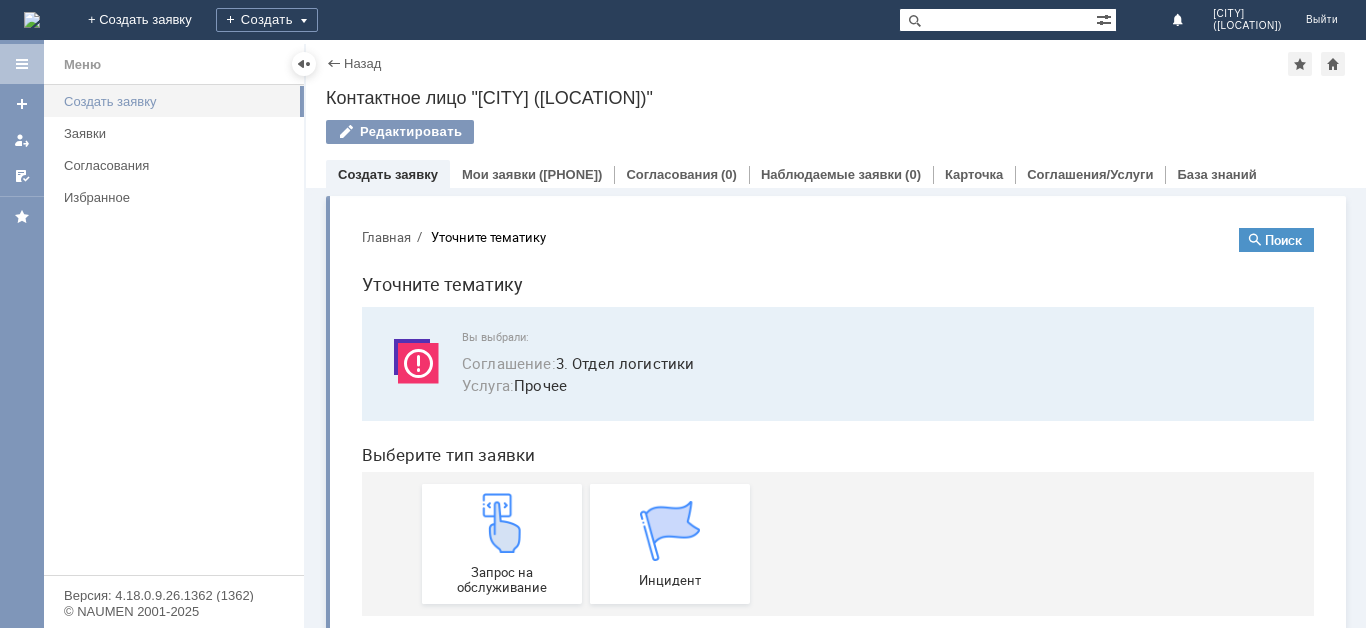 click on "Создать заявку" at bounding box center (178, 101) 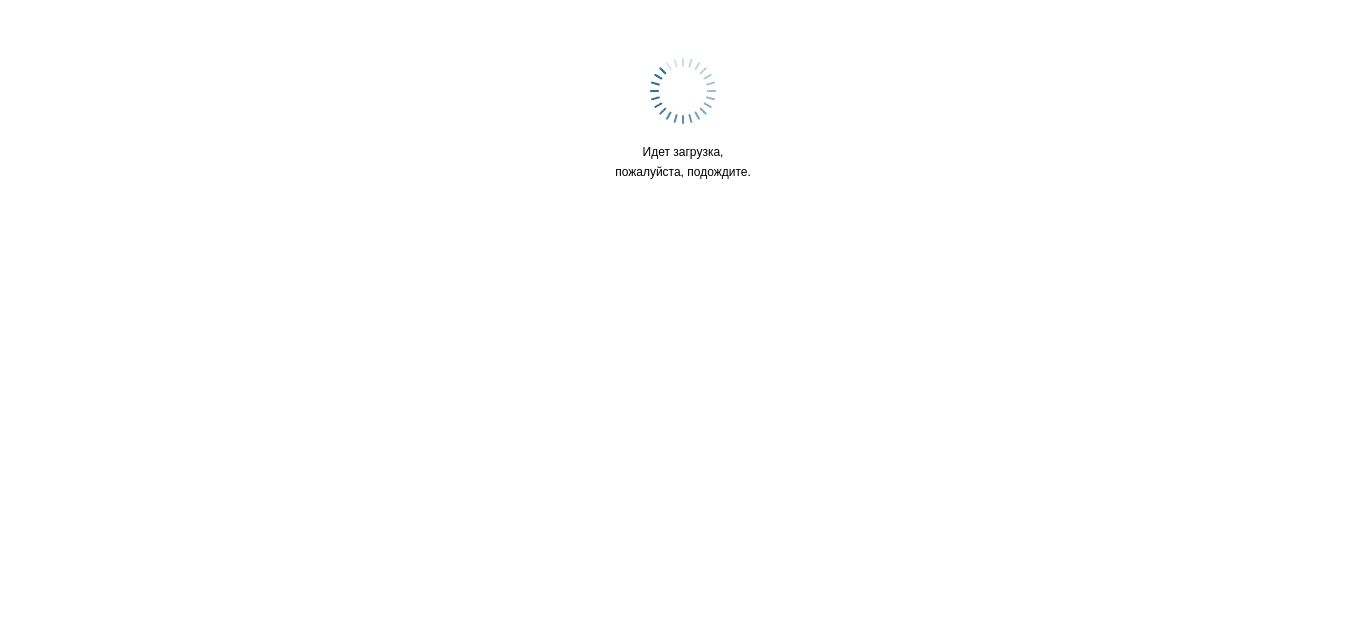 scroll, scrollTop: 0, scrollLeft: 0, axis: both 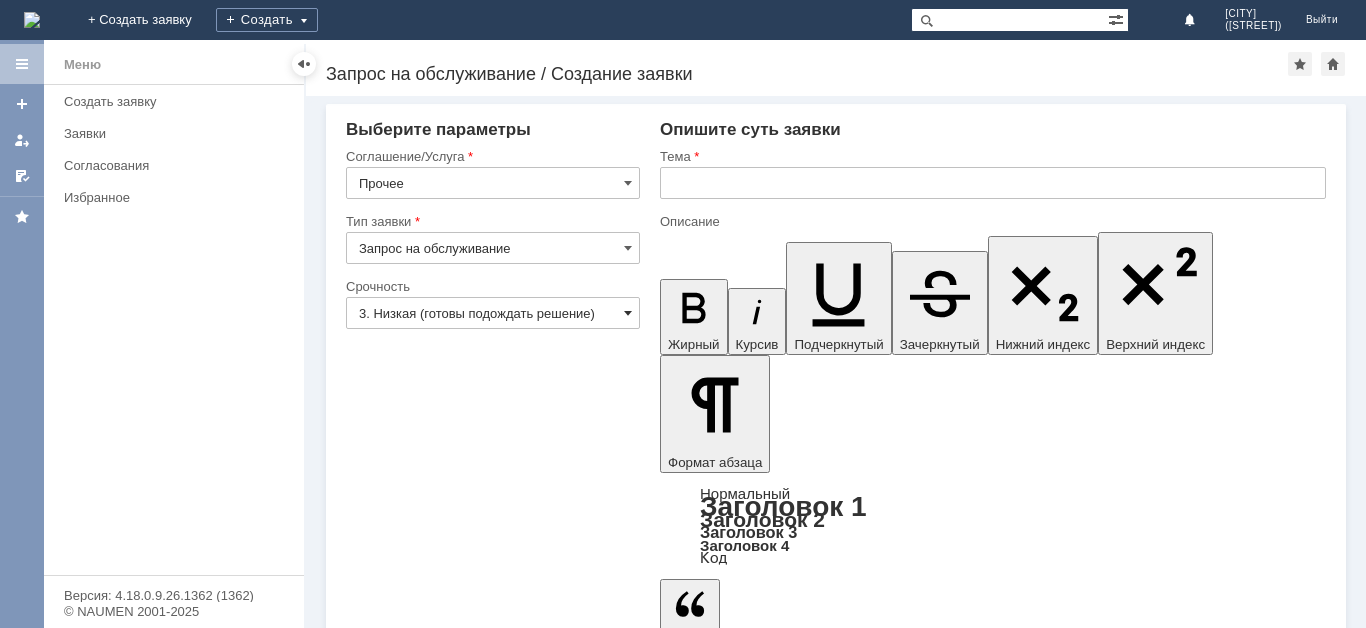 click at bounding box center (628, 313) 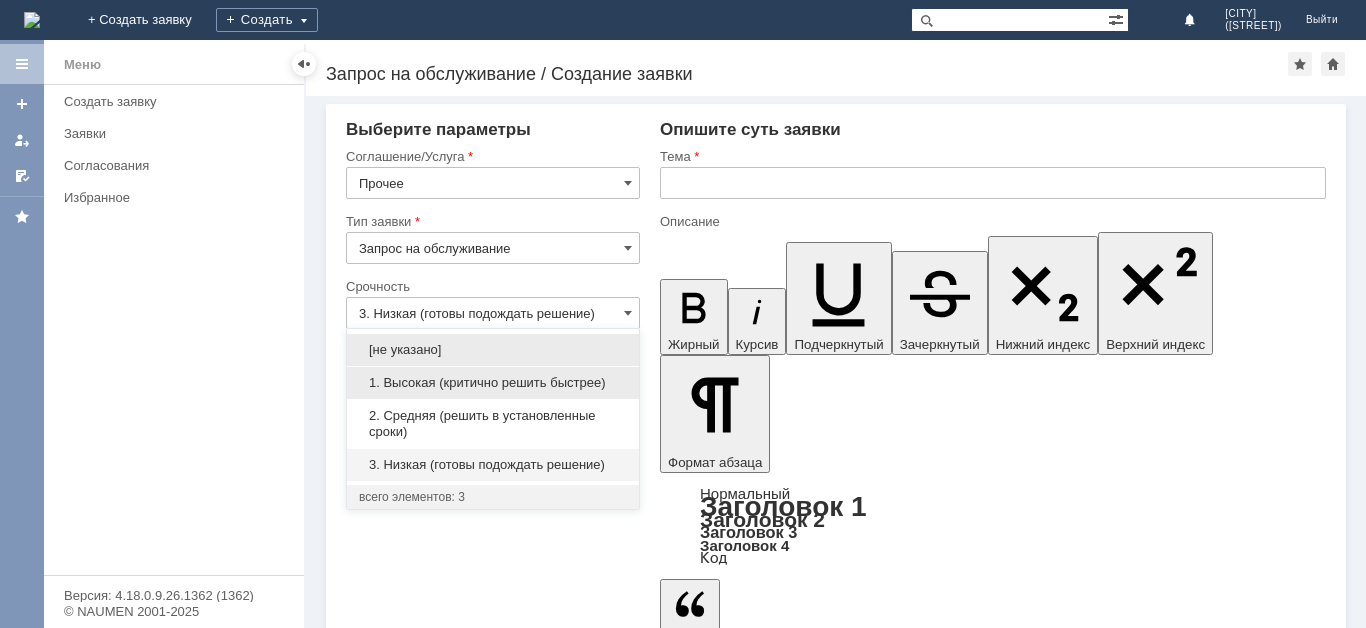 click on "1. Высокая (критично решить быстрее)" at bounding box center [493, 383] 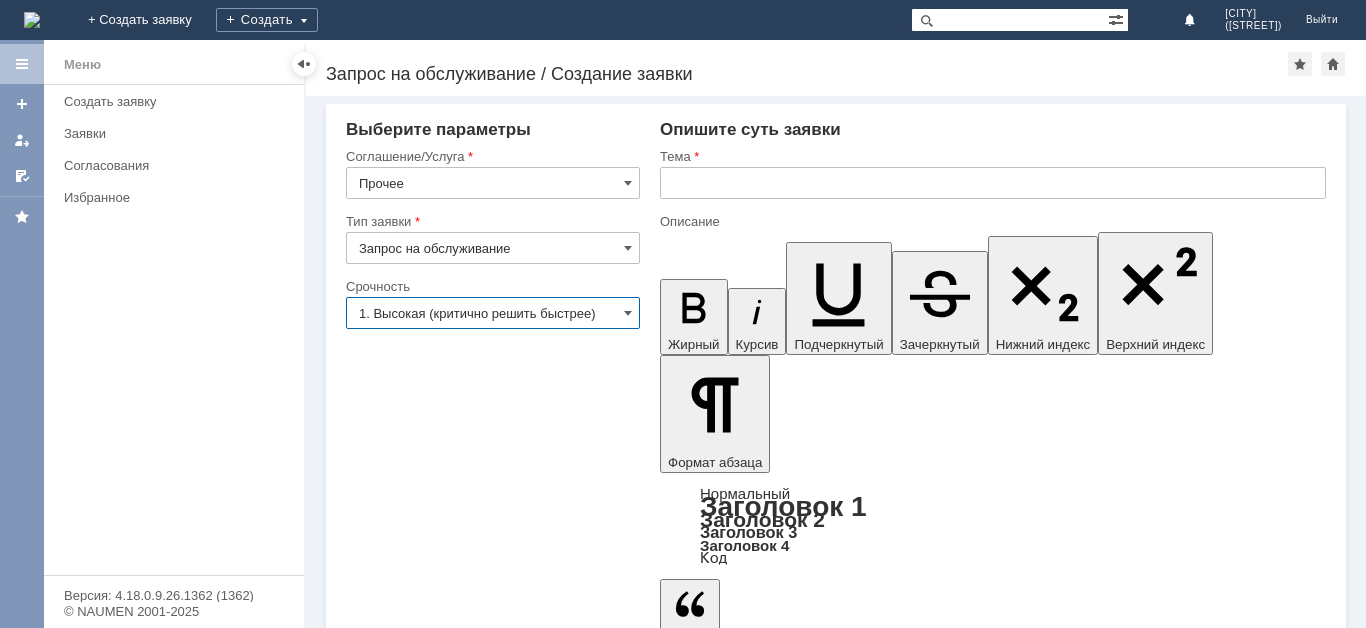 type on "1. Высокая (критично решить быстрее)" 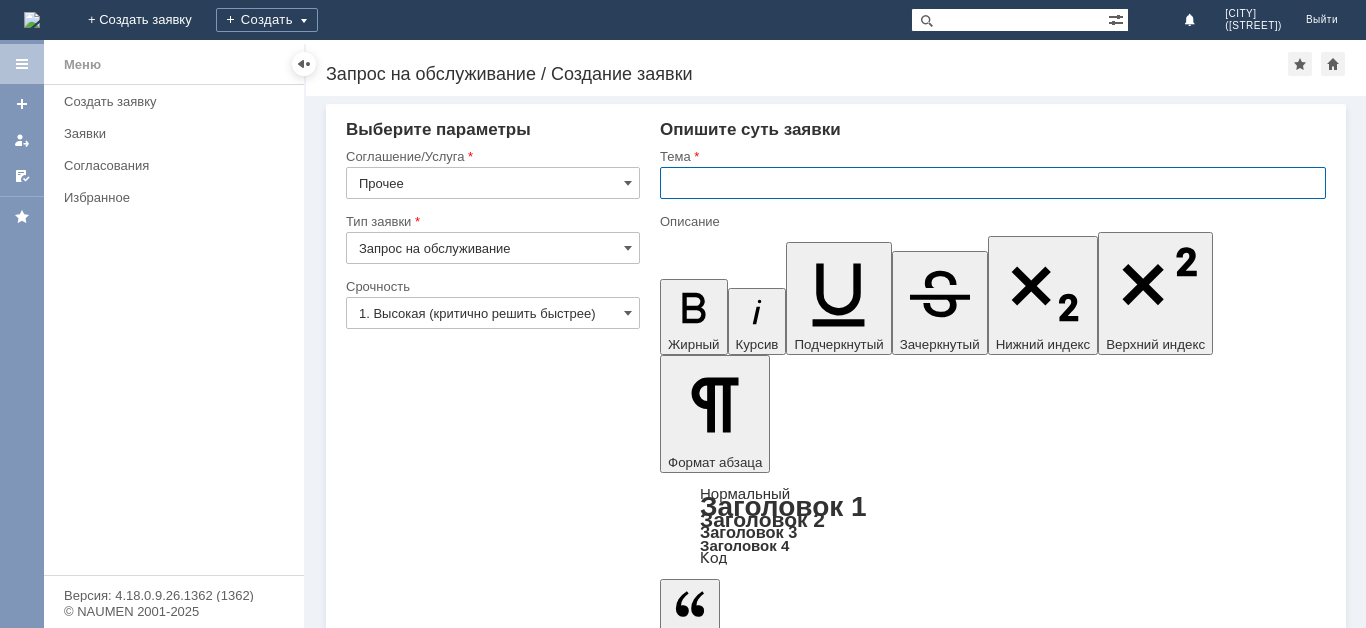 click at bounding box center (993, 183) 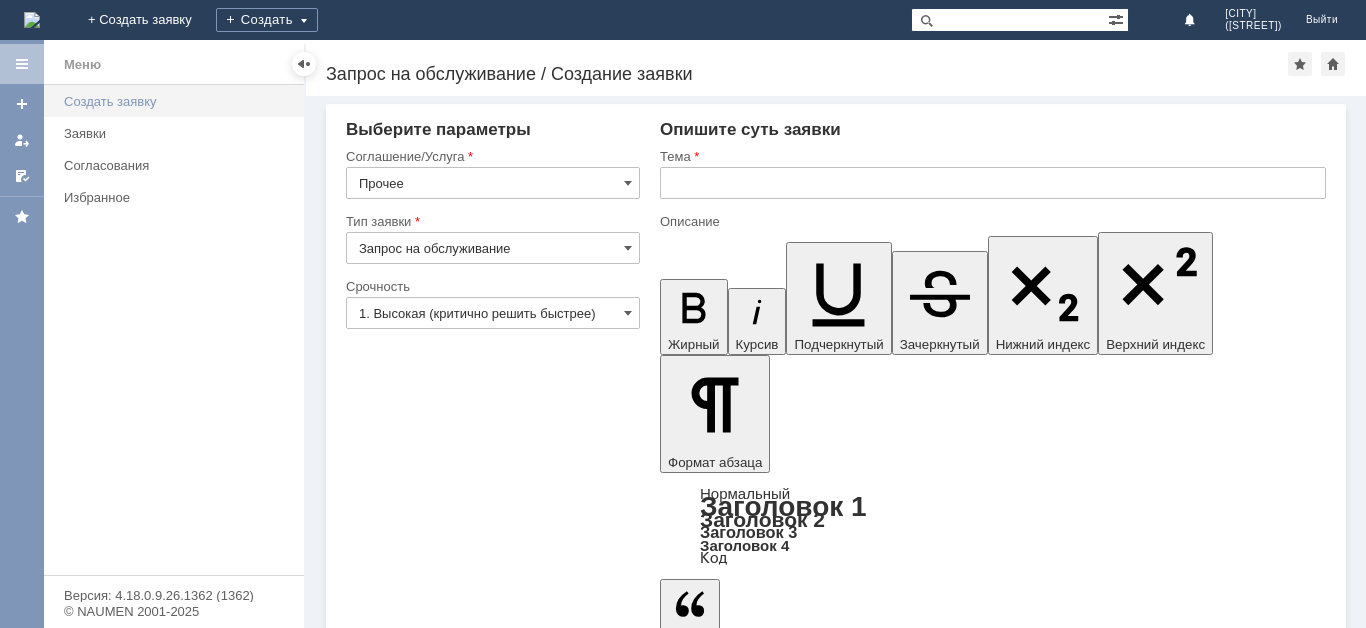 click on "Создать заявку" at bounding box center (178, 101) 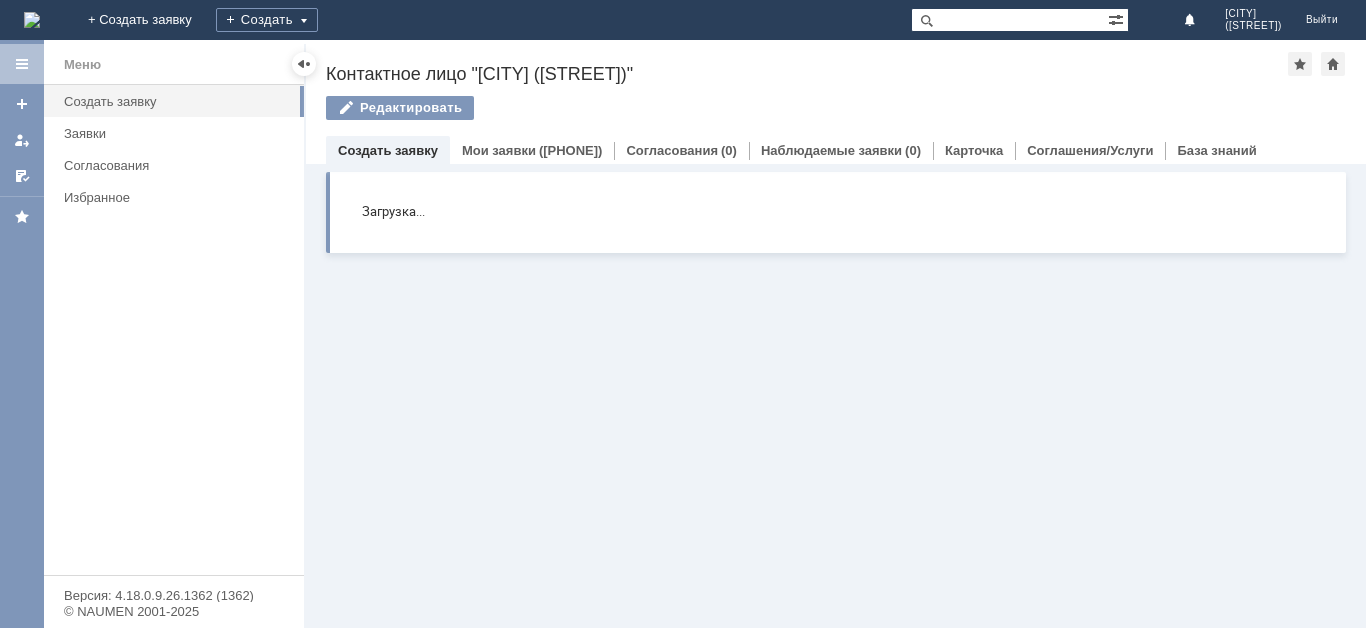 scroll, scrollTop: 0, scrollLeft: 0, axis: both 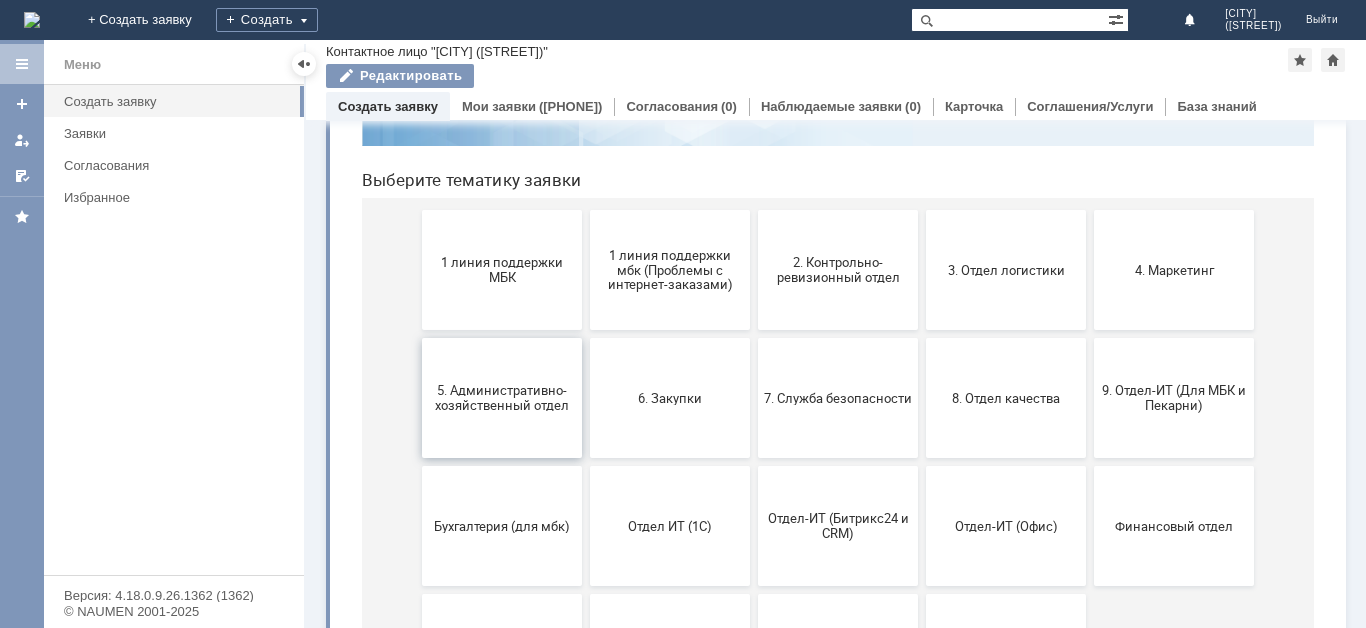 click on "5. Административно-хозяйственный отдел" at bounding box center [502, 398] 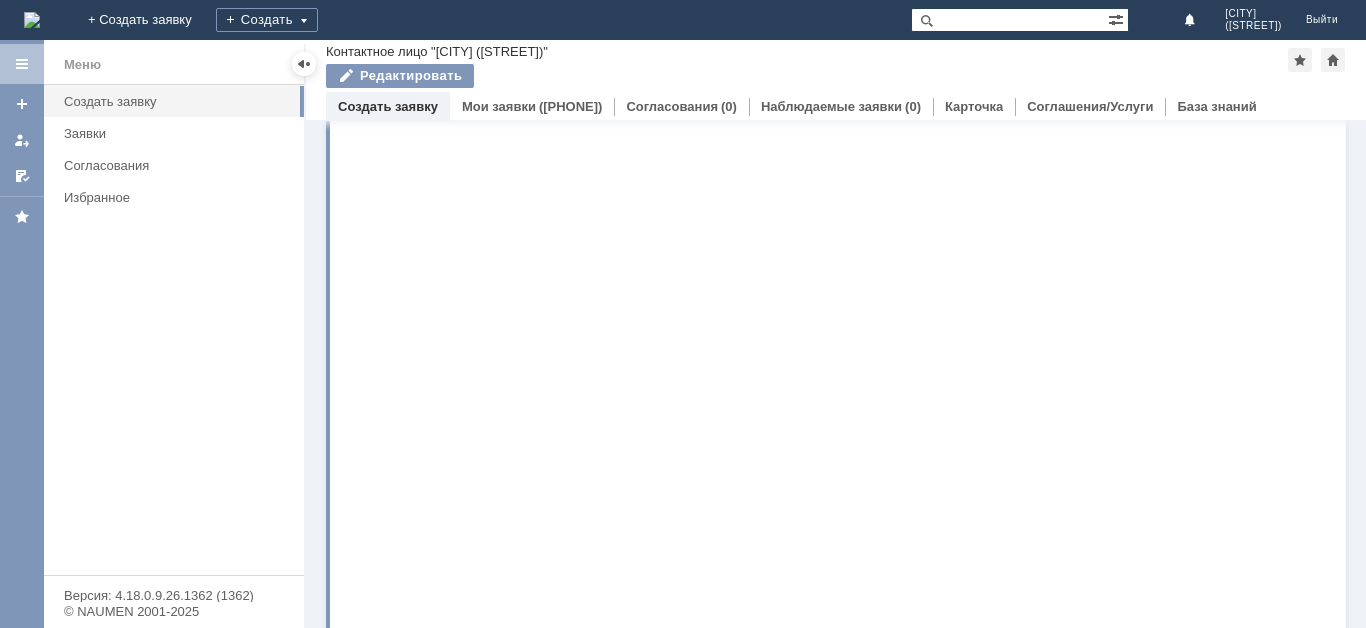 scroll, scrollTop: 0, scrollLeft: 0, axis: both 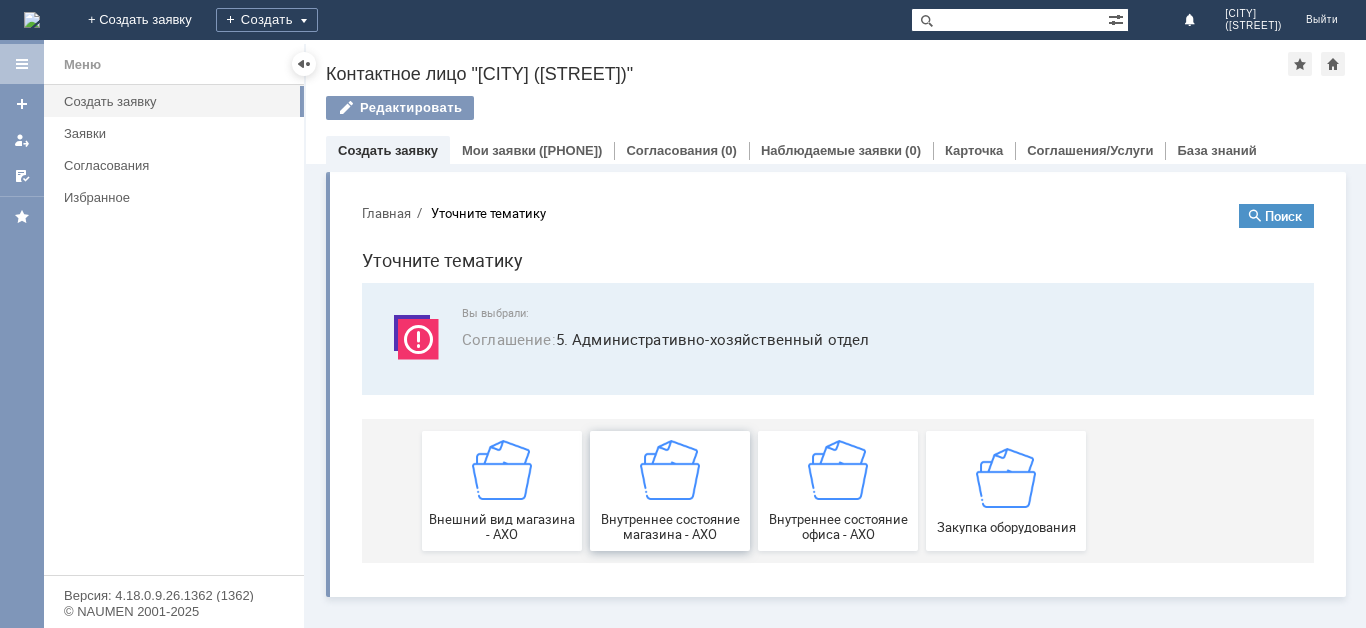 click on "Внутреннее состояние магазина - АХО" at bounding box center [670, 527] 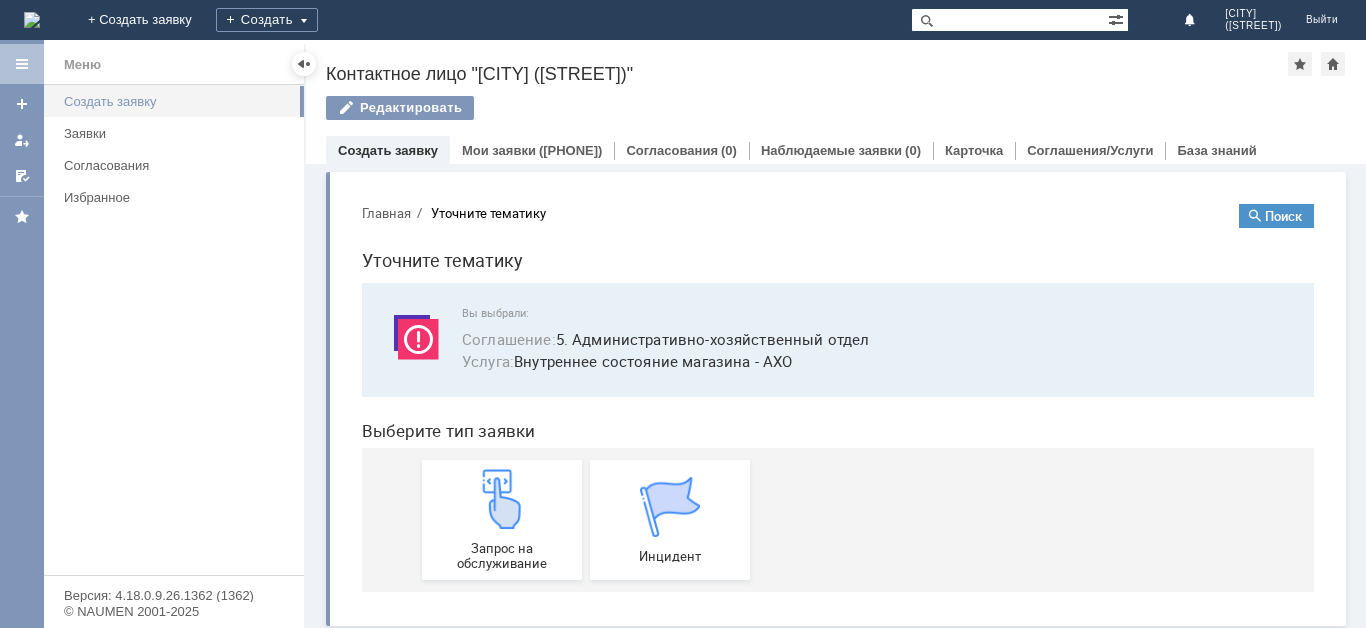 click on "Создать заявку" at bounding box center [178, 101] 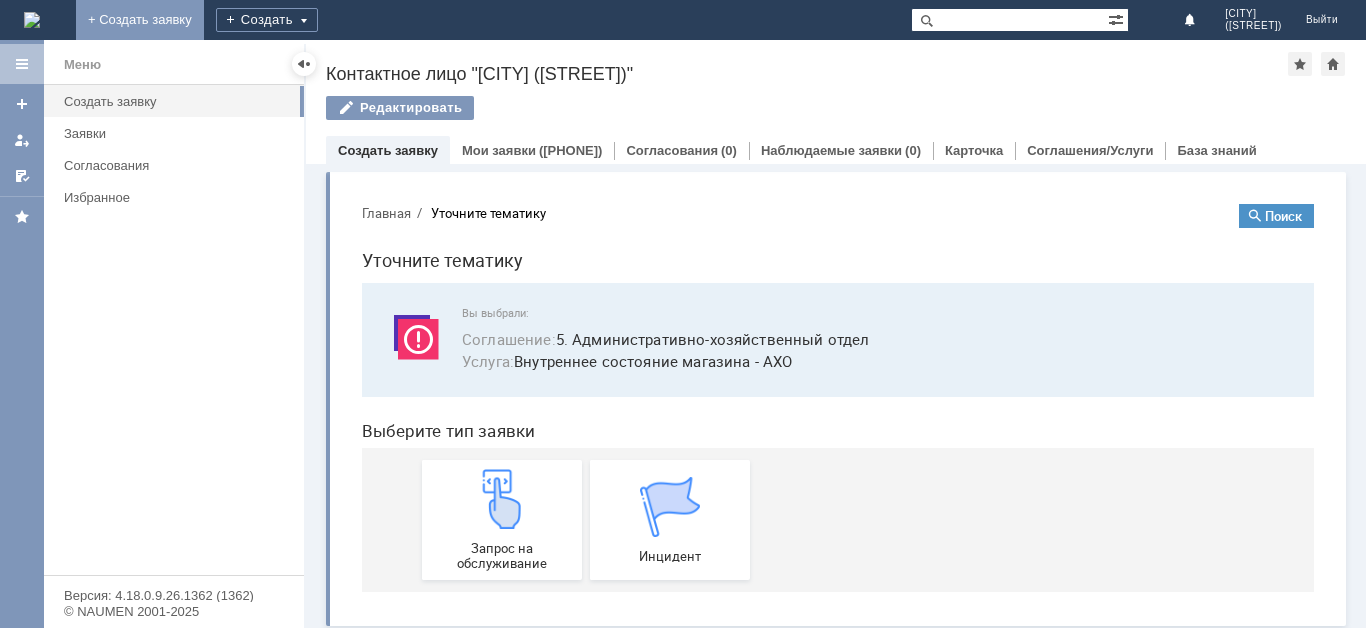 click on "+ Создать заявку" at bounding box center (140, 20) 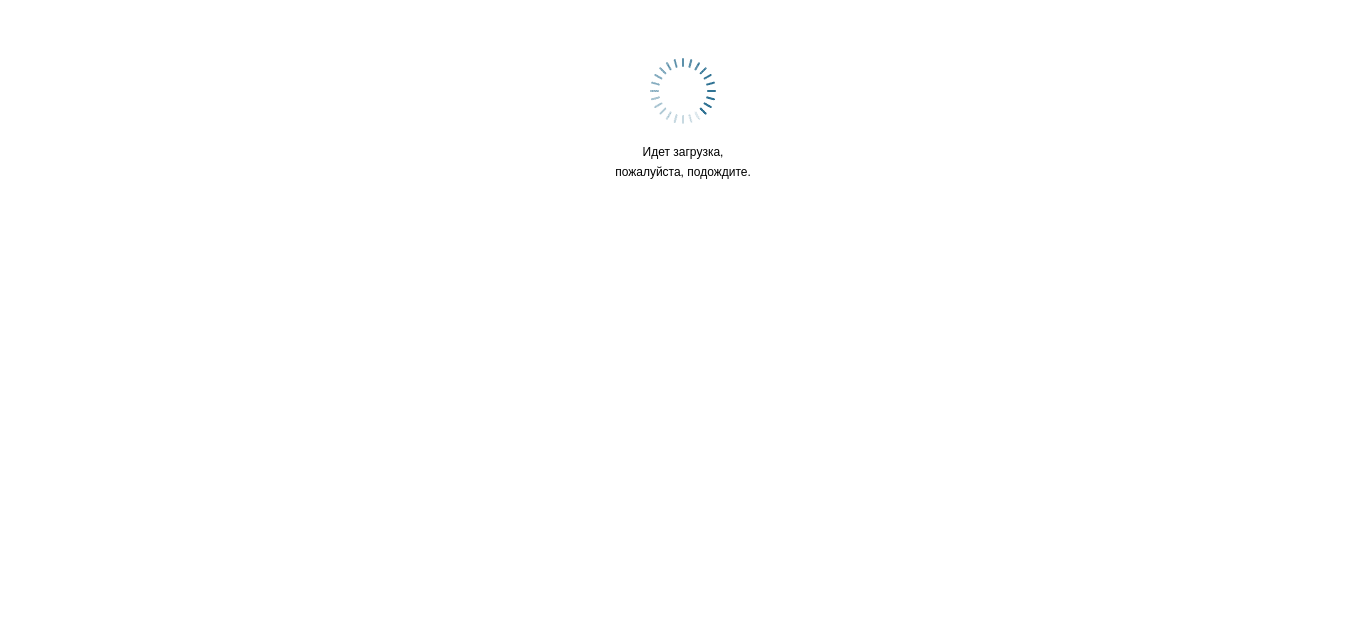 scroll, scrollTop: 0, scrollLeft: 0, axis: both 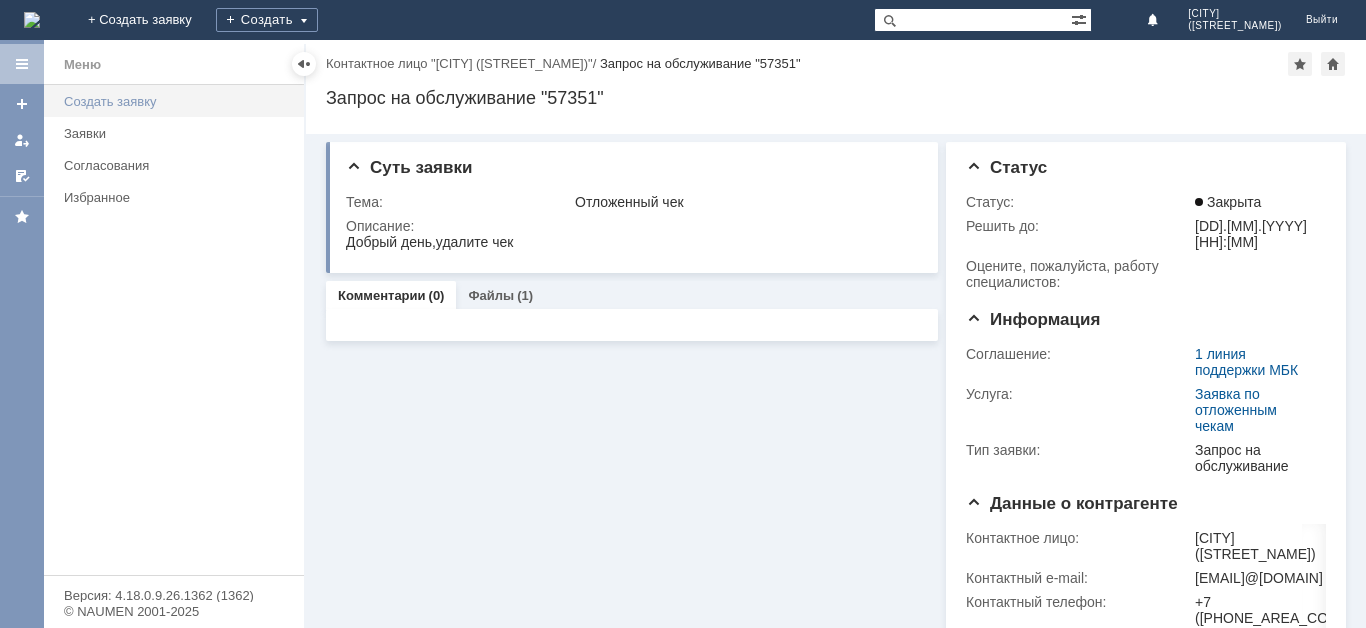 click on "Создать заявку" at bounding box center [178, 101] 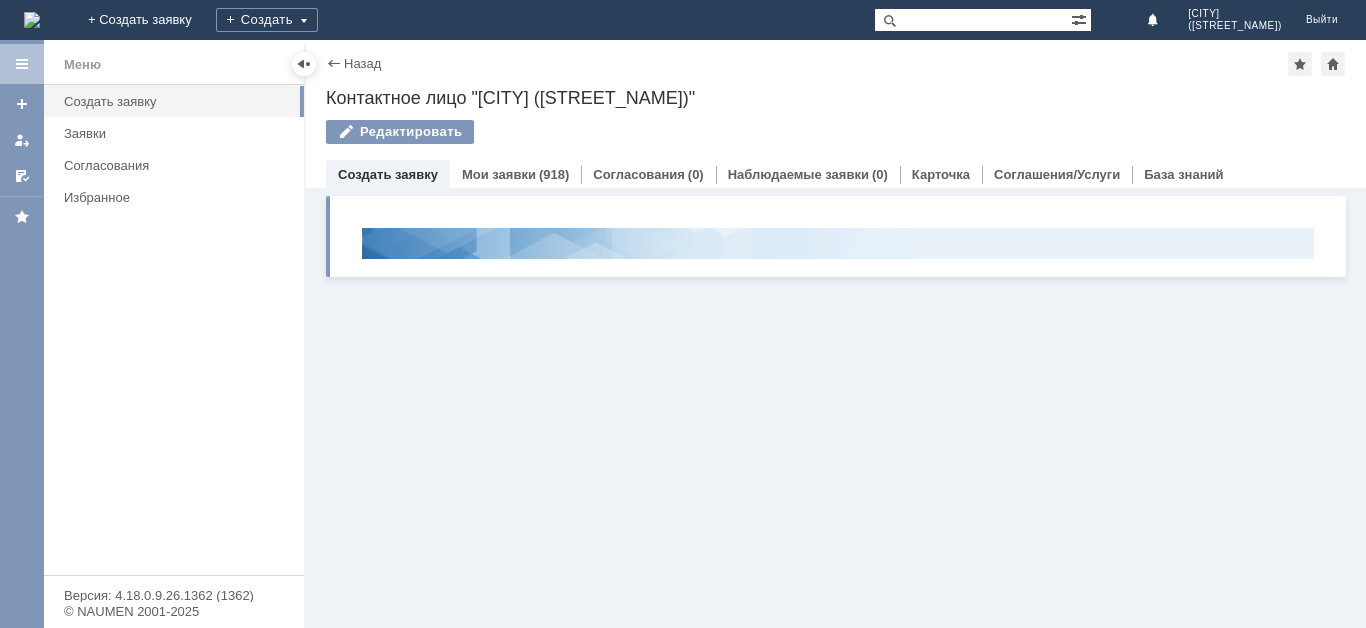 scroll, scrollTop: 0, scrollLeft: 0, axis: both 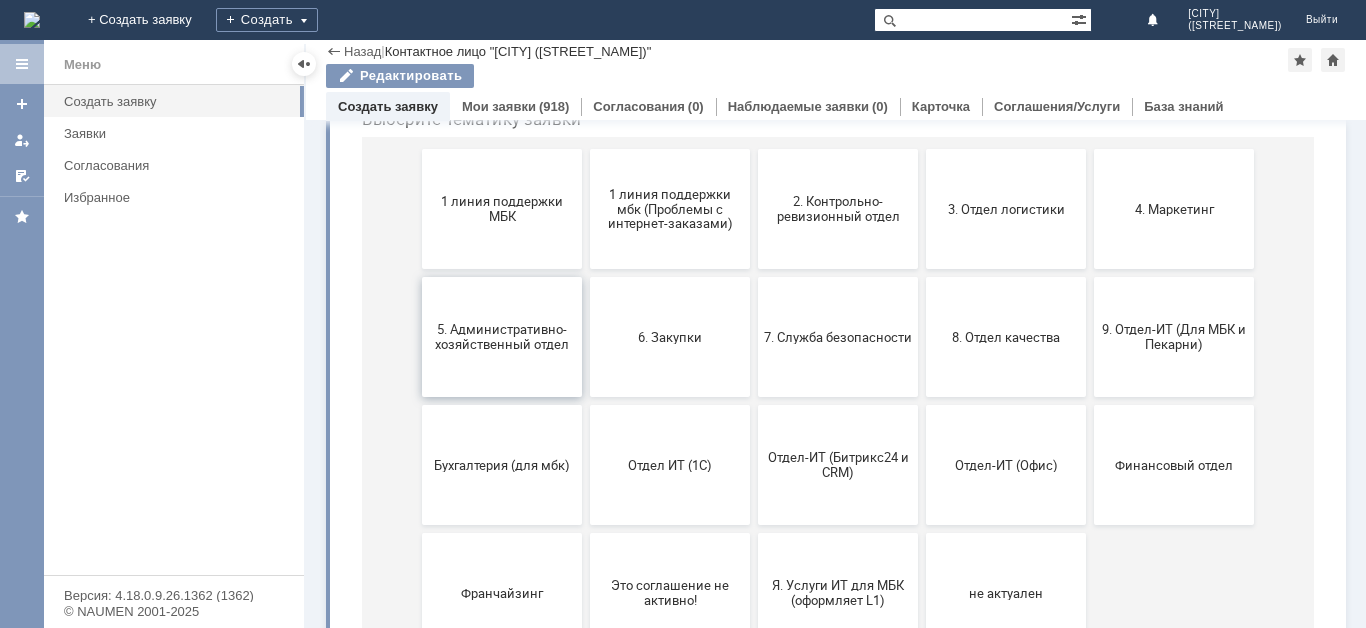 click on "5. Административно-хозяйственный отдел" at bounding box center [502, 337] 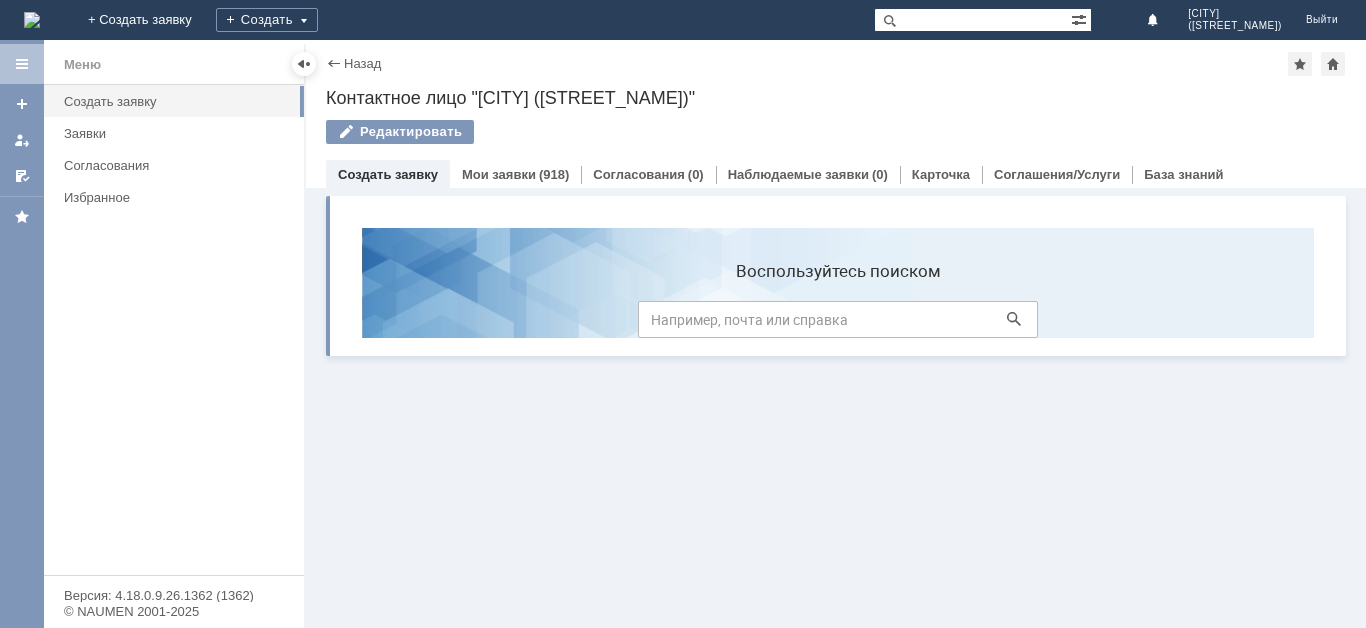 scroll, scrollTop: 0, scrollLeft: 0, axis: both 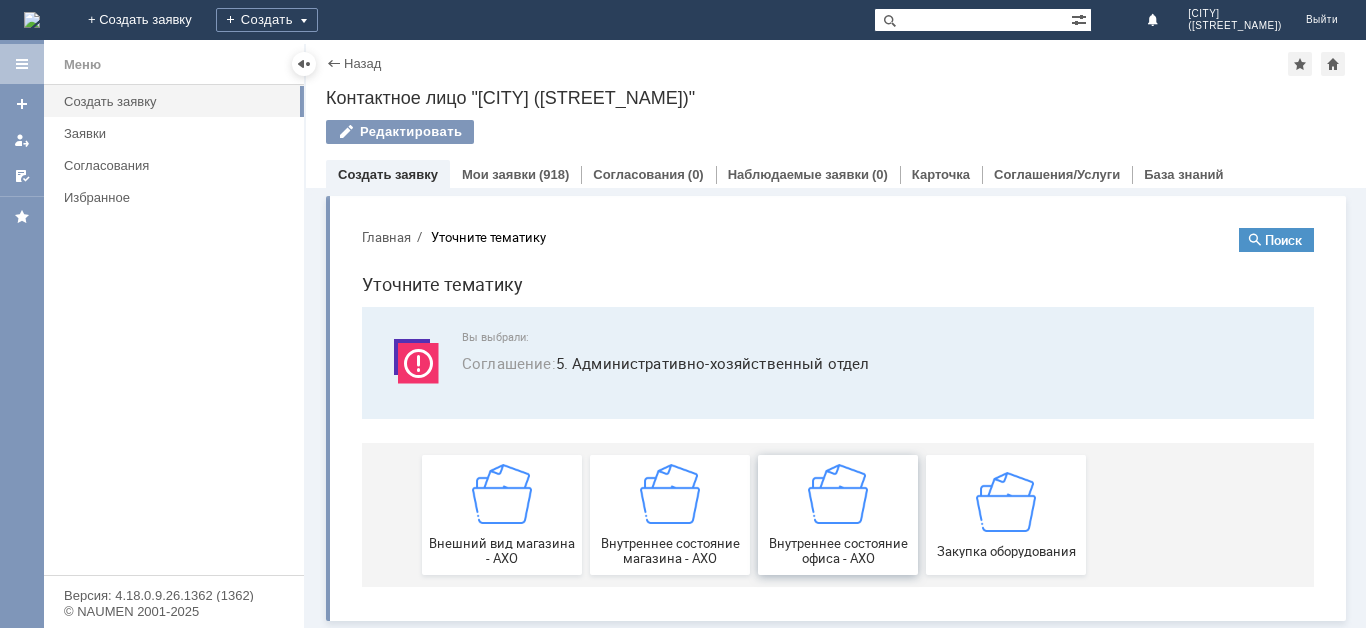 click on "Внутреннее состояние офиса - АХО" at bounding box center [838, 551] 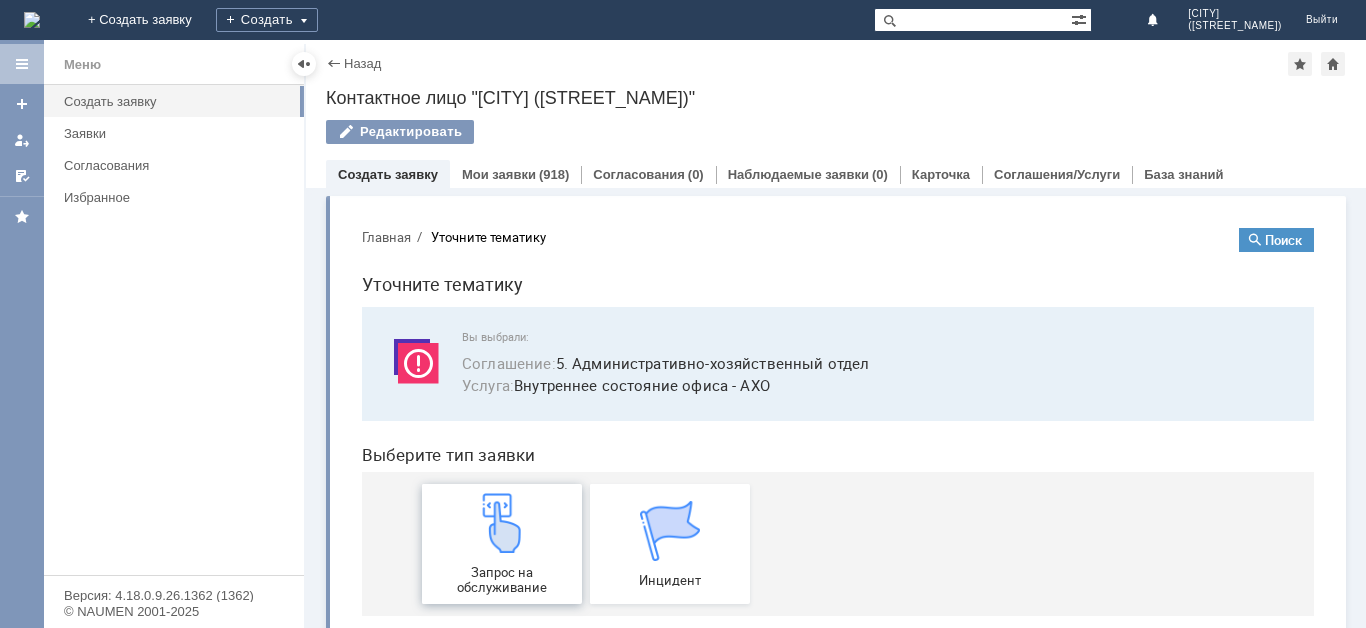 click on "Запрос на обслуживание" at bounding box center (502, 580) 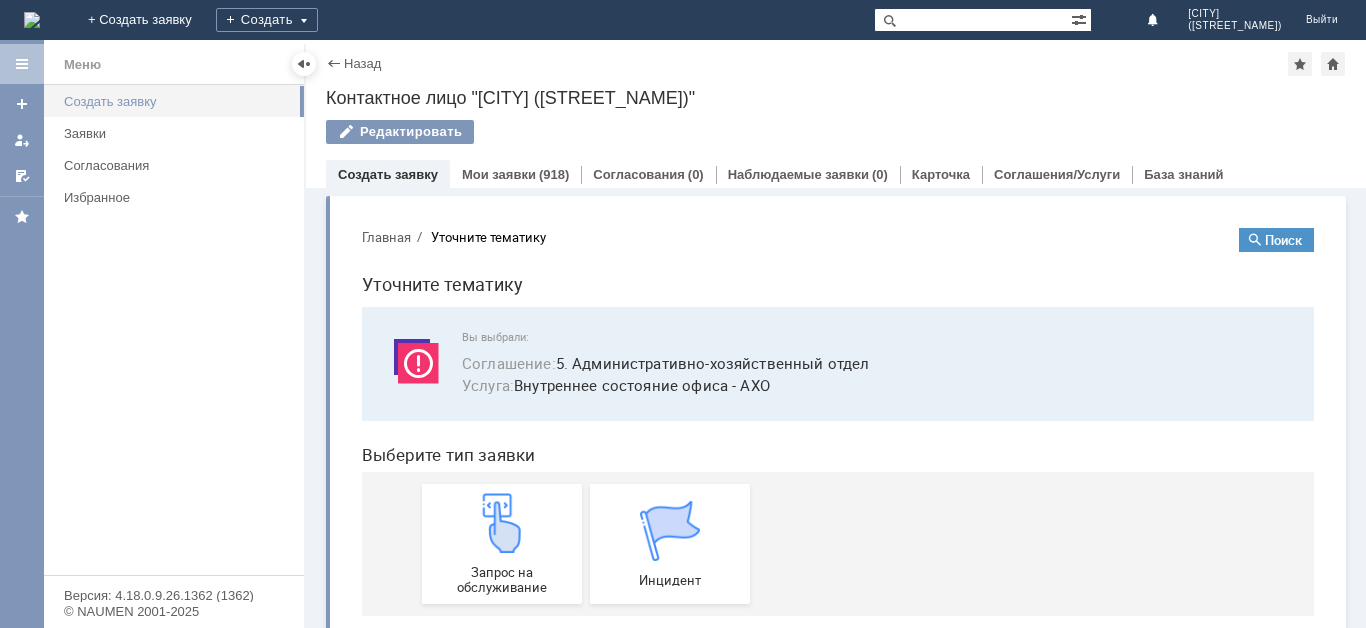 click on "Создать заявку" at bounding box center [178, 101] 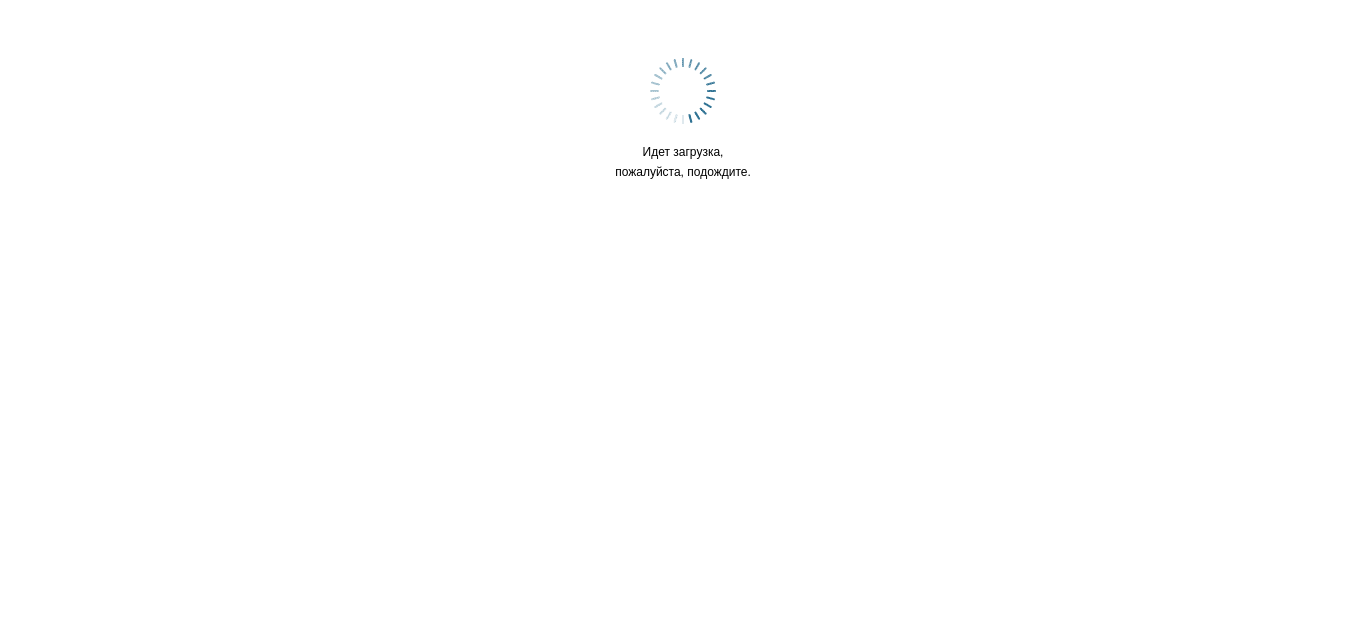 scroll, scrollTop: 0, scrollLeft: 0, axis: both 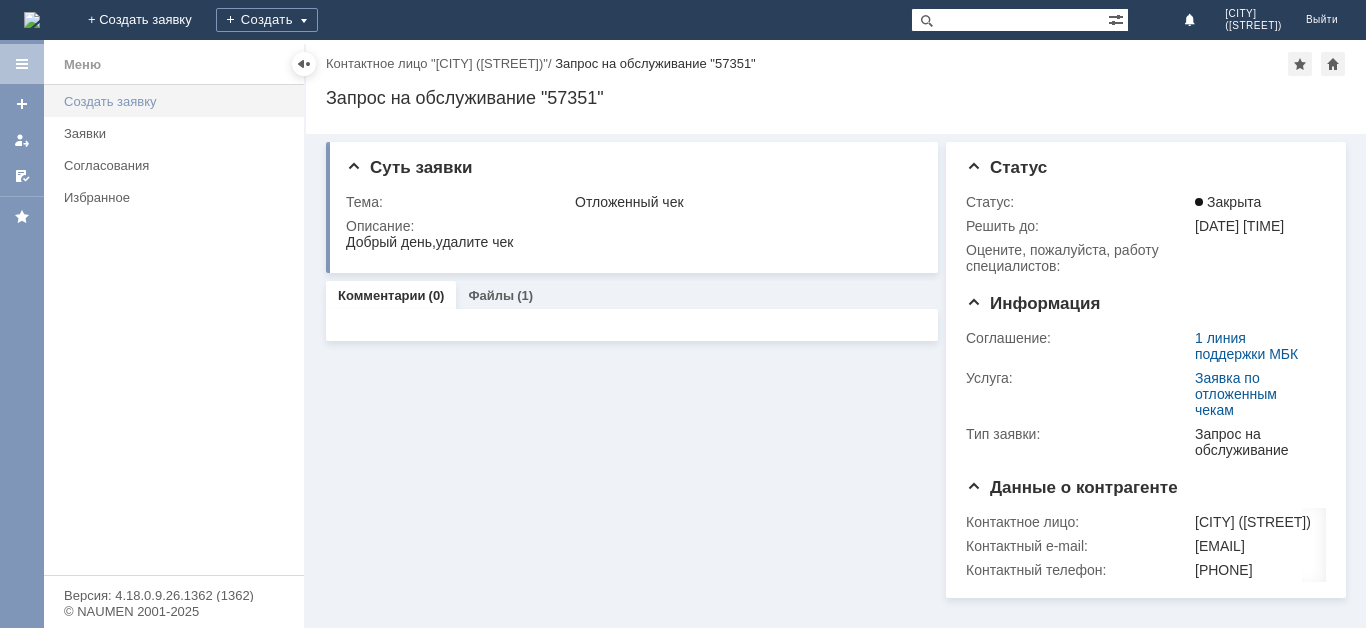 click on "Создать заявку" at bounding box center (178, 101) 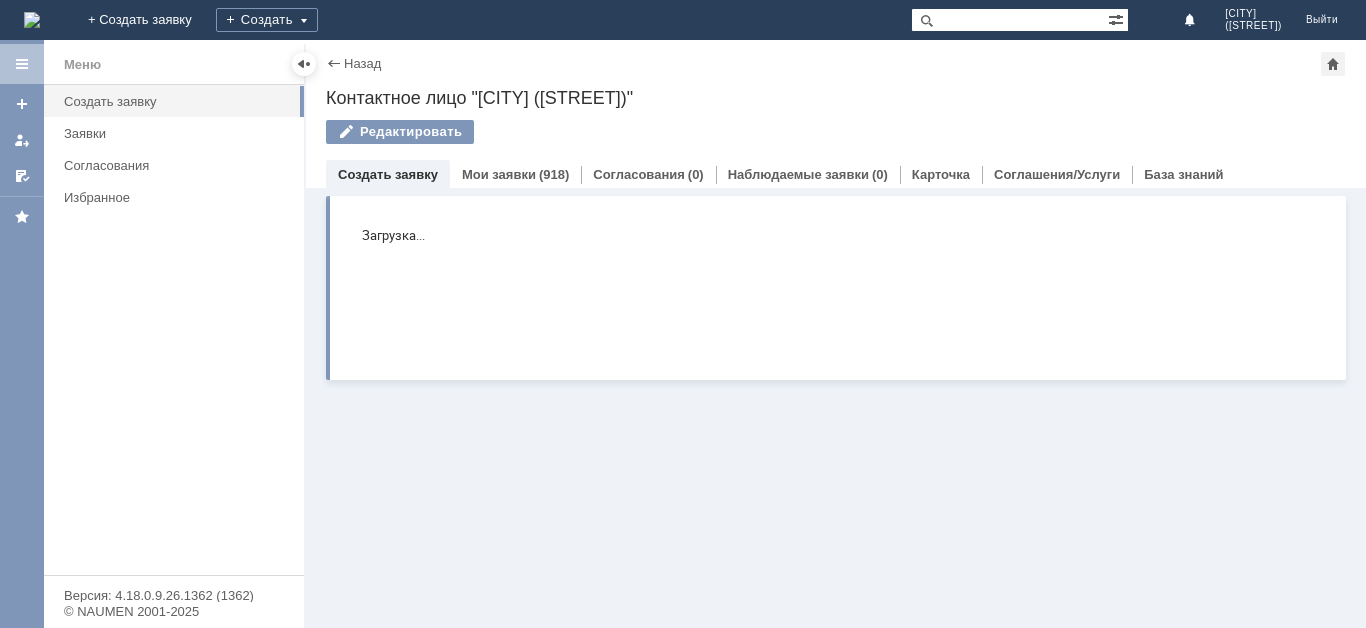 scroll, scrollTop: 0, scrollLeft: 0, axis: both 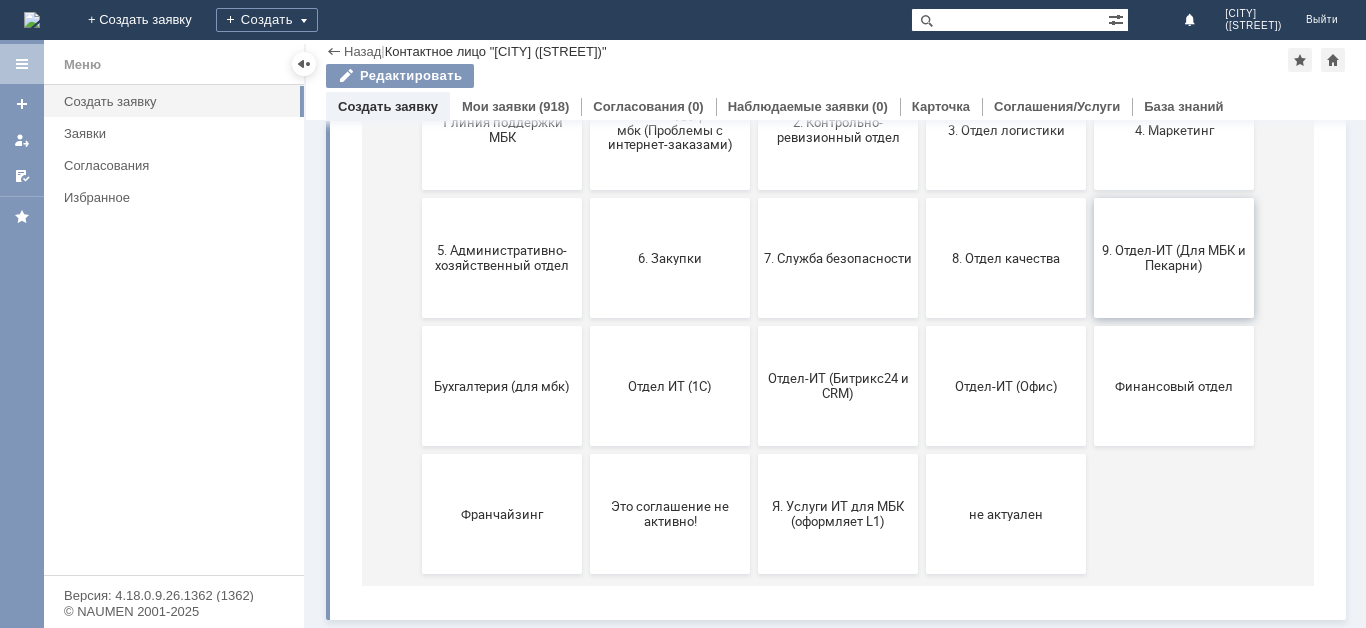 click on "9. Отдел-ИТ (Для МБК и Пекарни)" at bounding box center [1174, 258] 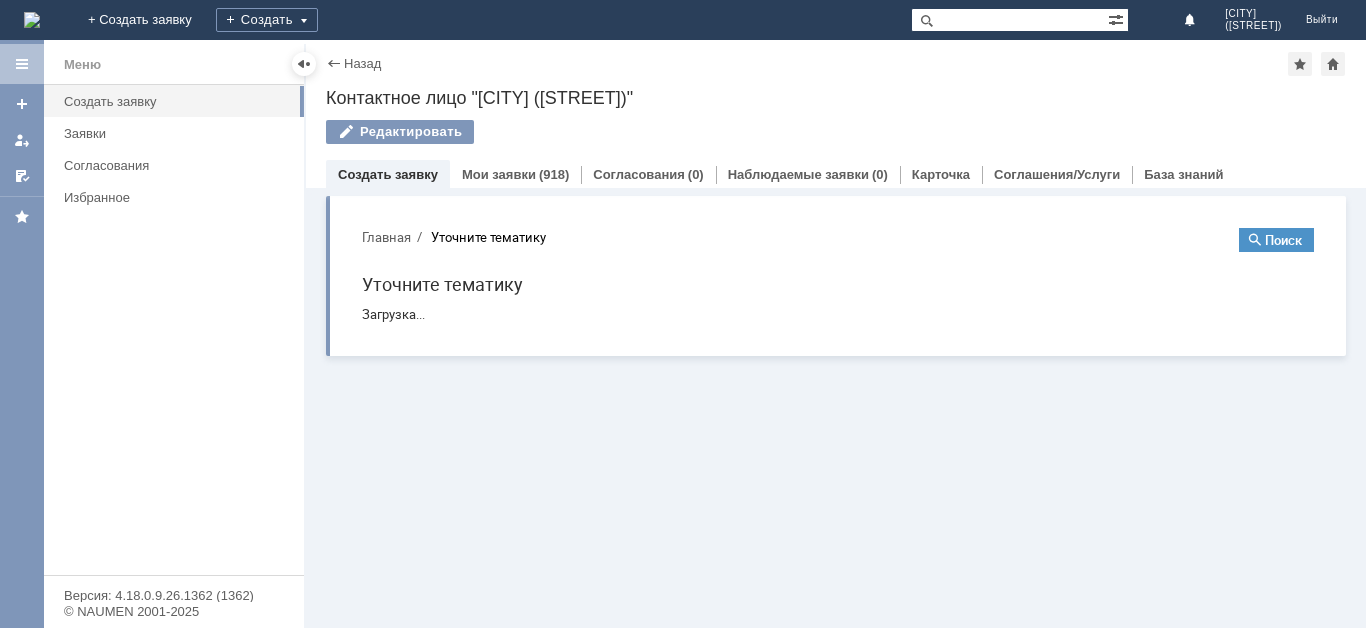 scroll, scrollTop: 0, scrollLeft: 0, axis: both 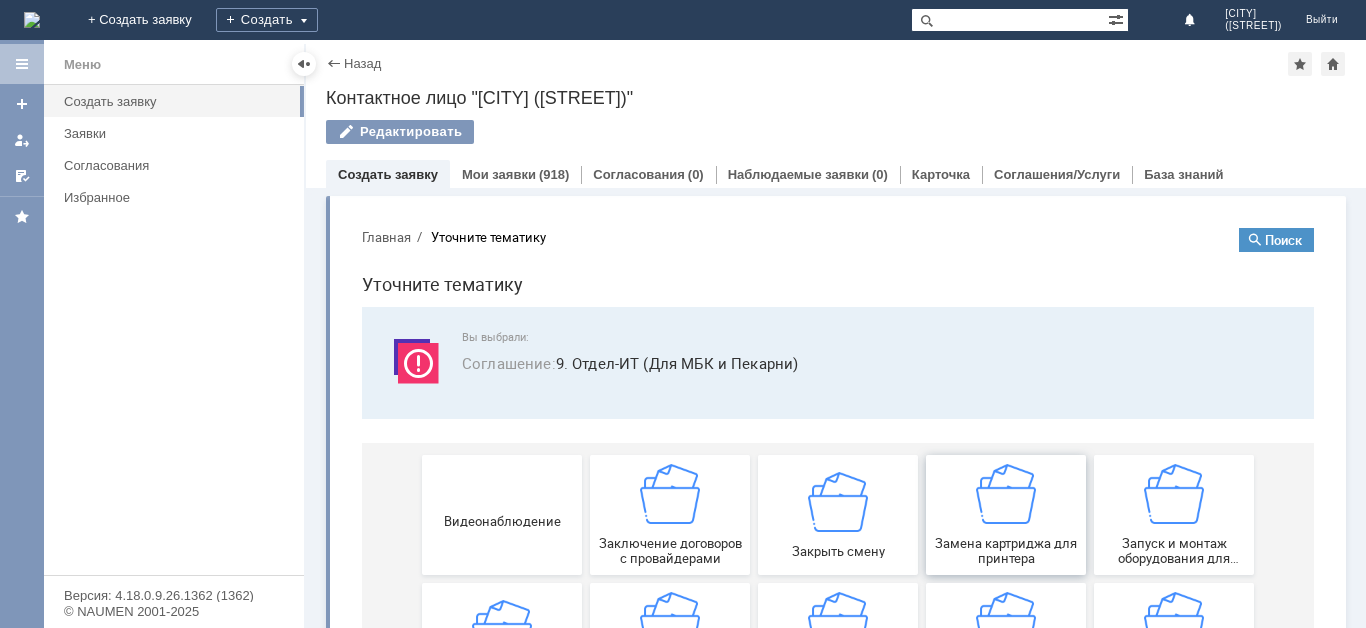 click on "Замена картриджа для принтера" at bounding box center (1006, 551) 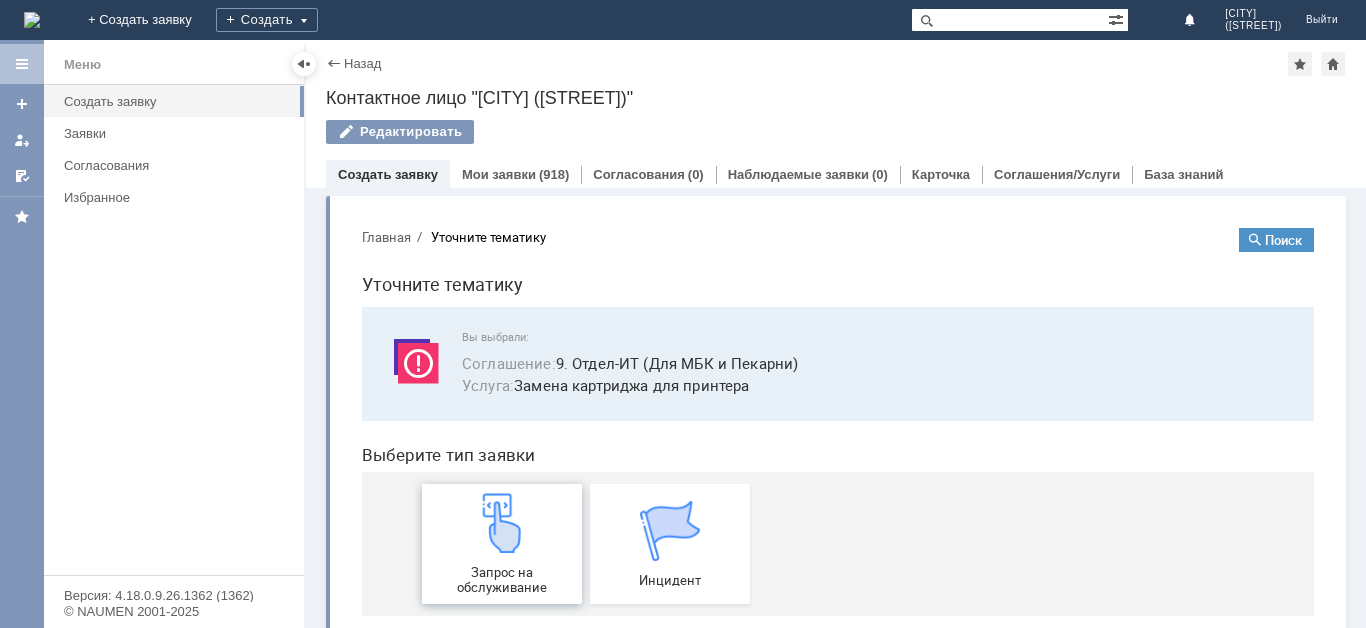 click on "Запрос на обслуживание" at bounding box center (502, 544) 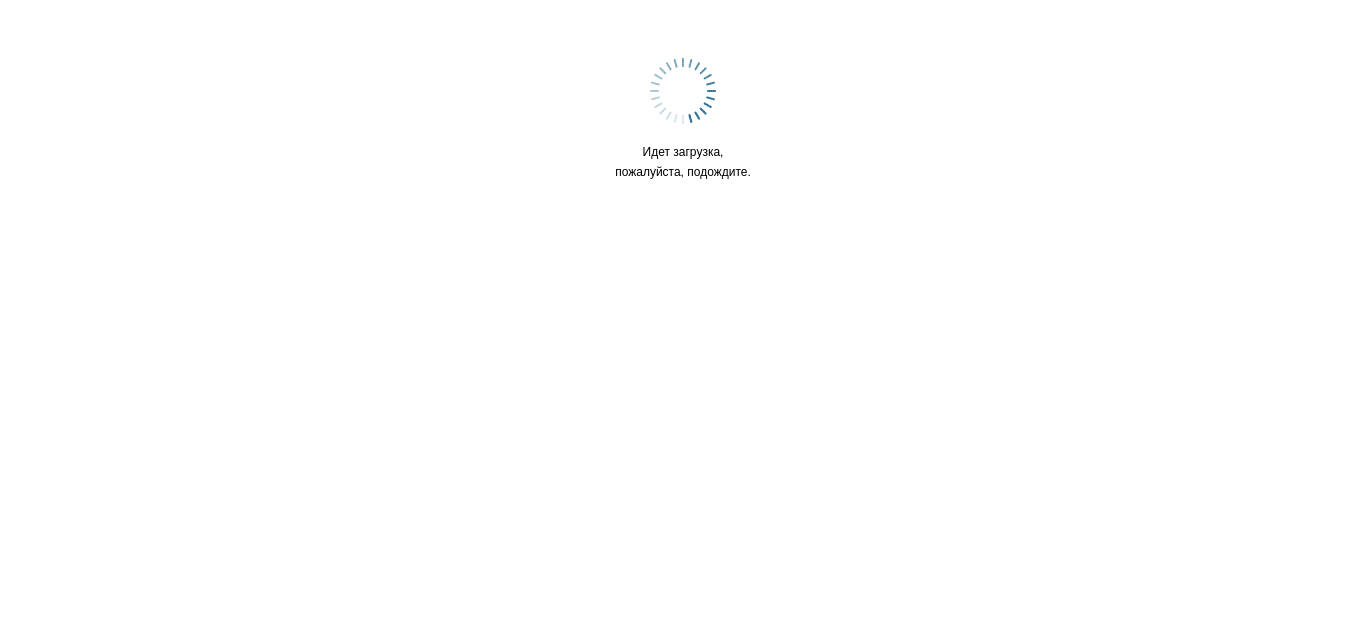scroll, scrollTop: 0, scrollLeft: 0, axis: both 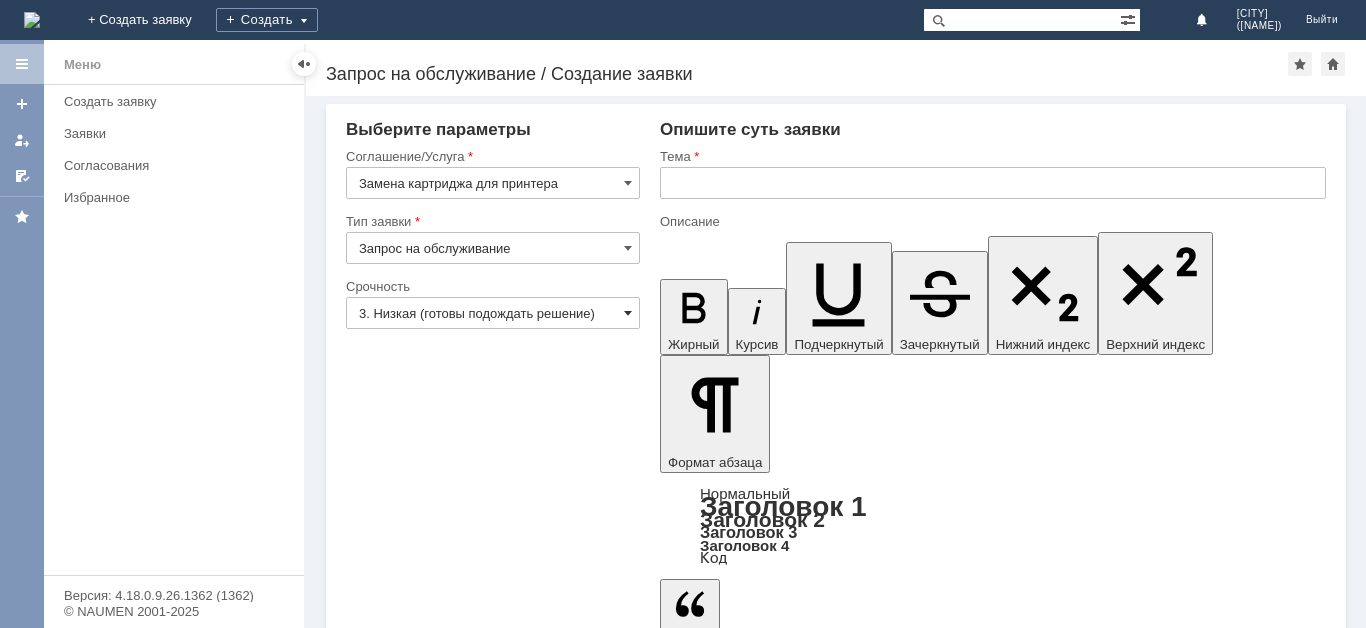 click at bounding box center (628, 313) 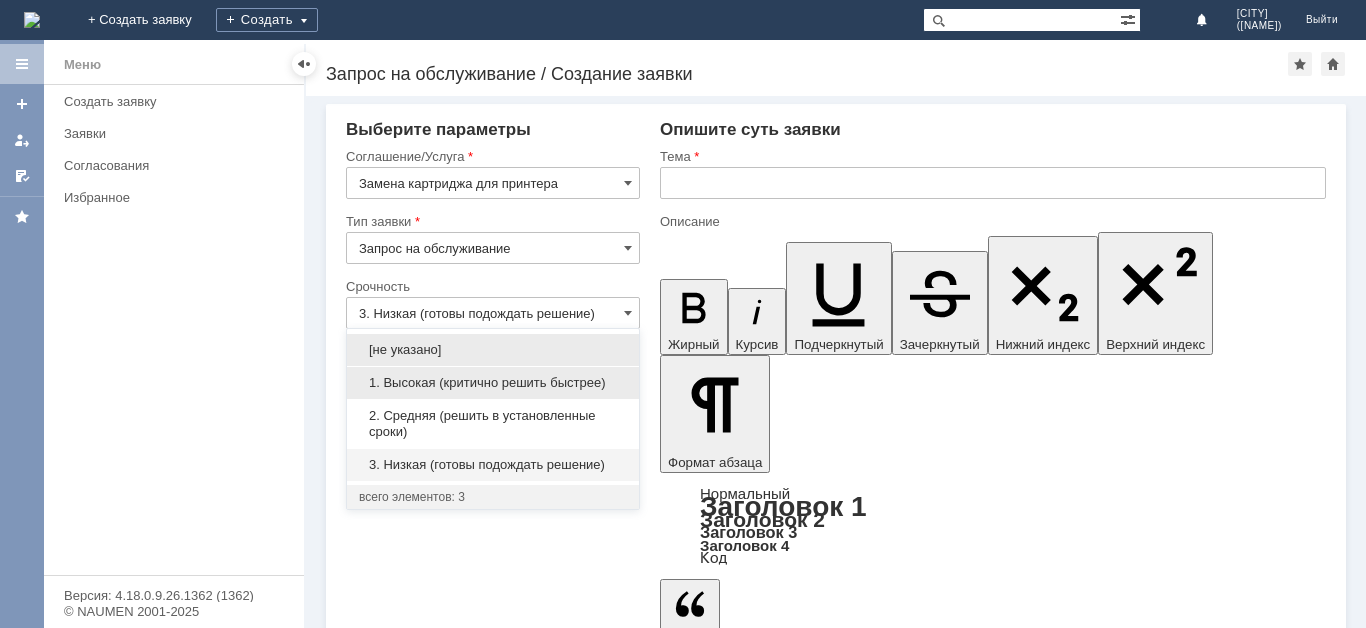 click on "1. Высокая (критично решить быстрее)" at bounding box center (493, 383) 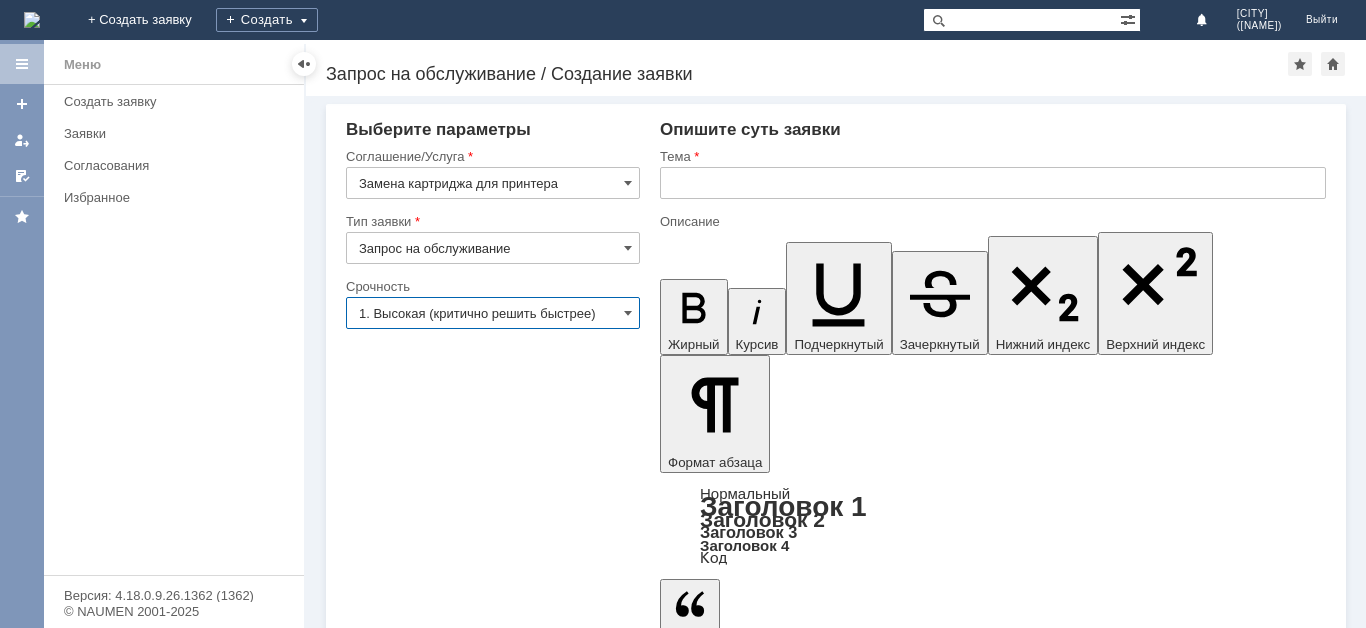 type on "1. Высокая (критично решить быстрее)" 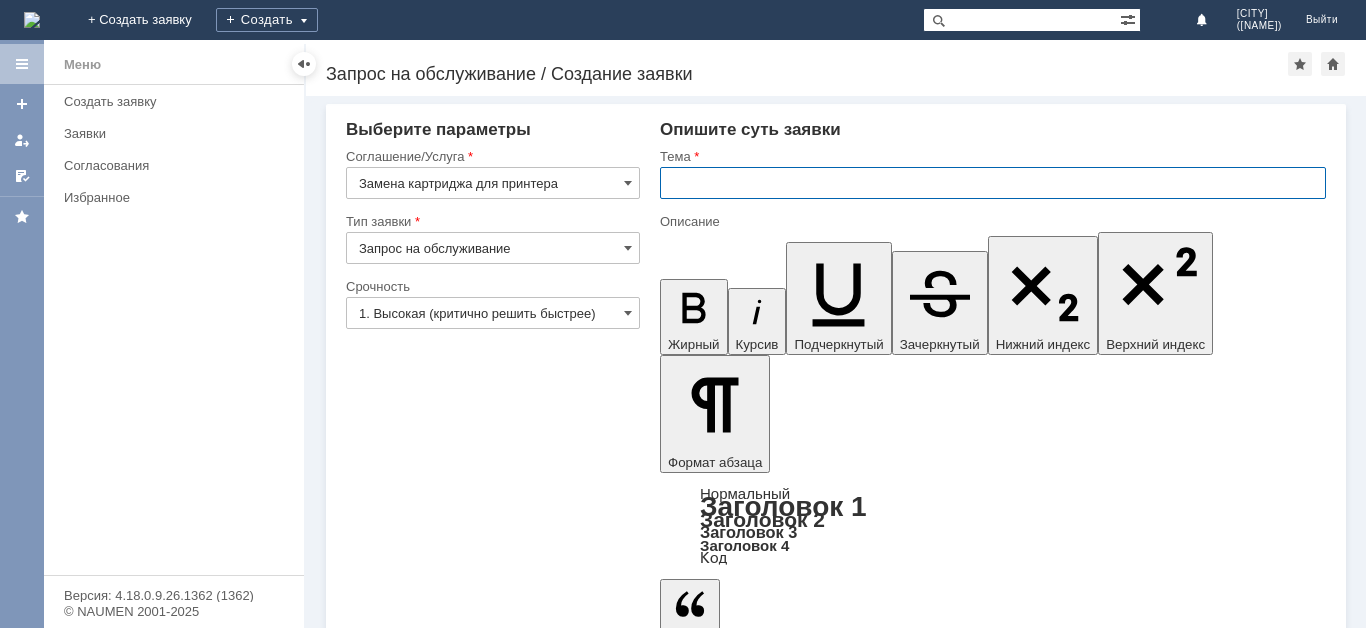 click at bounding box center [993, 183] 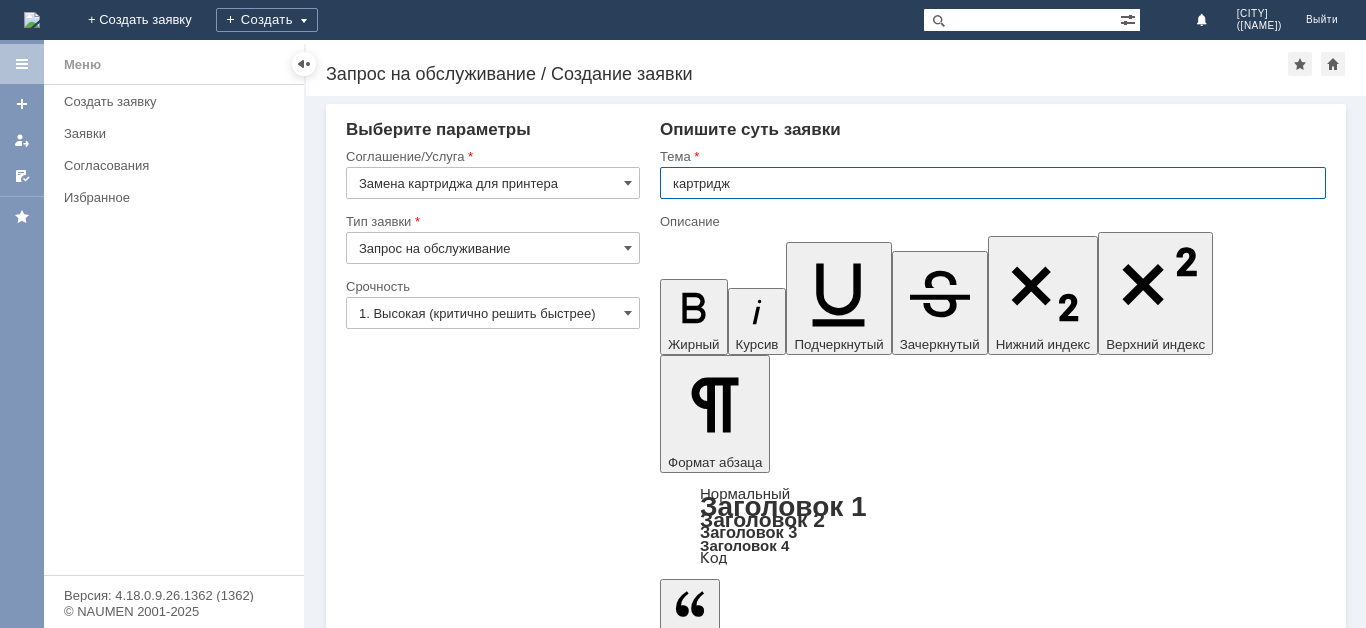 click on "картридж" at bounding box center (993, 183) 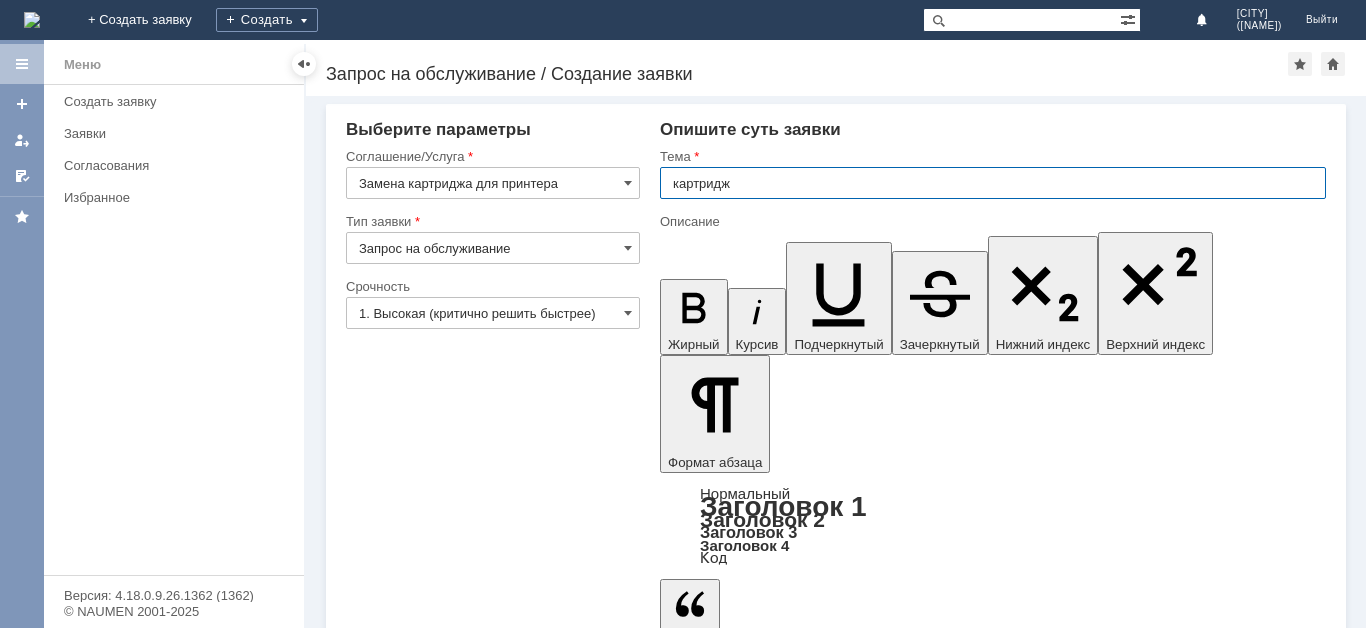 type on "картридж" 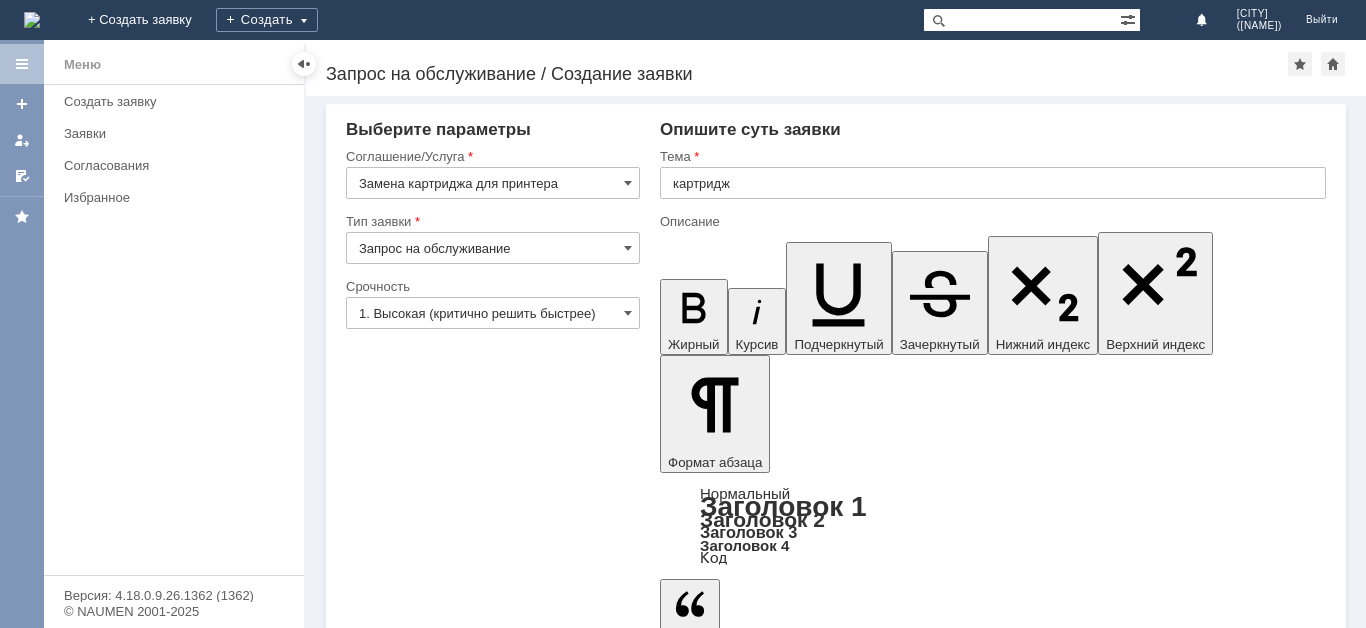 click at bounding box center (823, 4899) 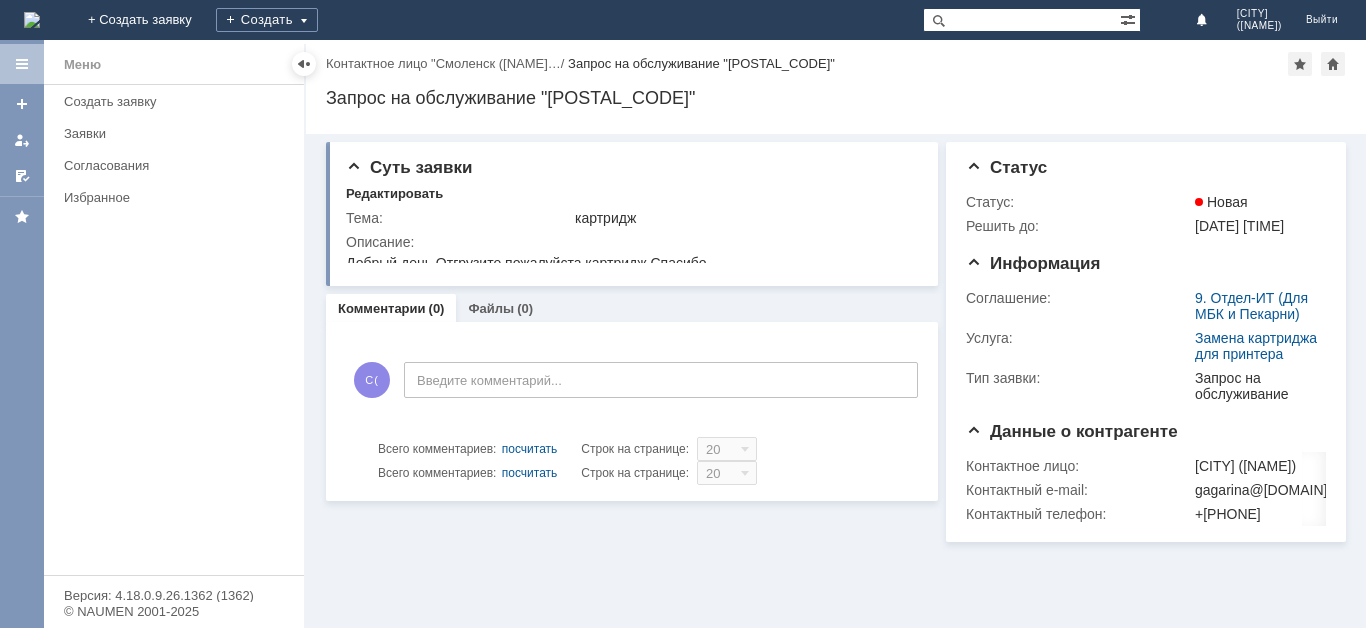 scroll, scrollTop: 0, scrollLeft: 0, axis: both 